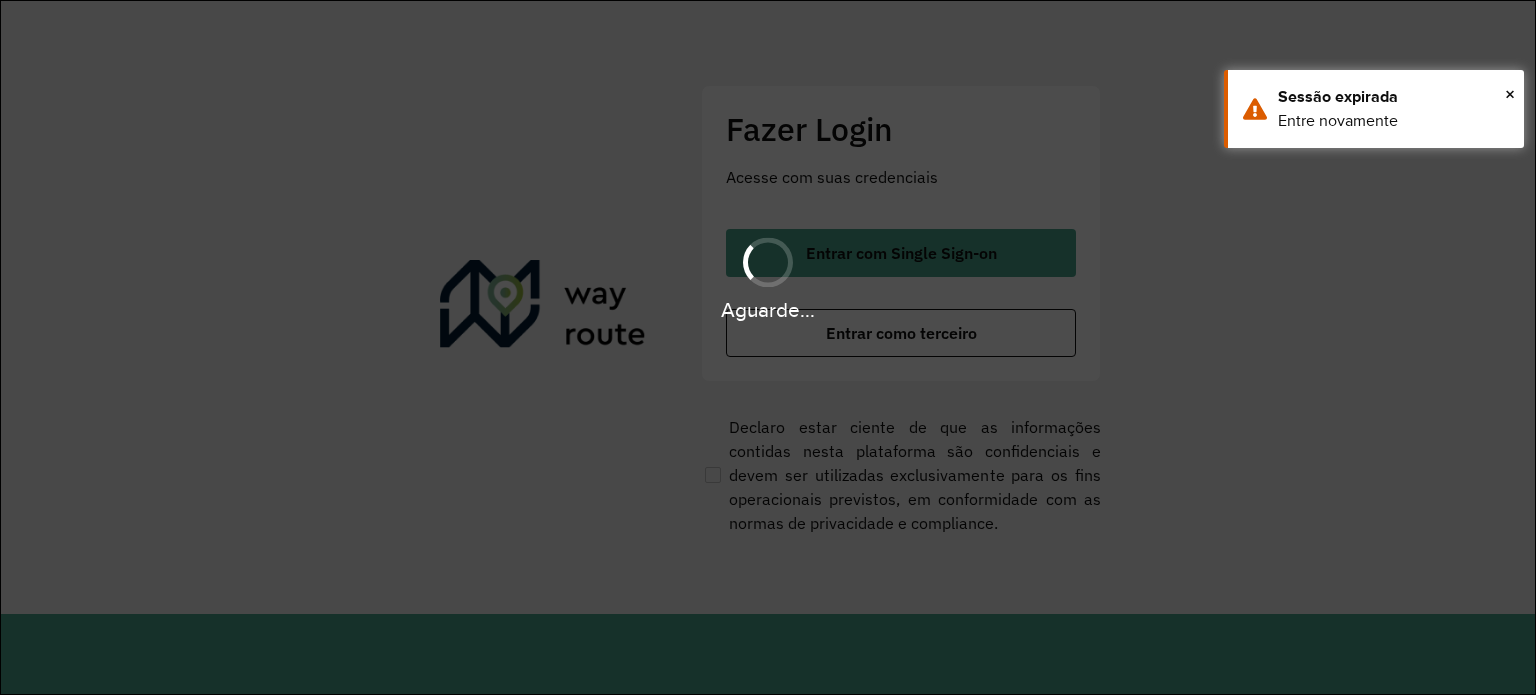 scroll, scrollTop: 0, scrollLeft: 0, axis: both 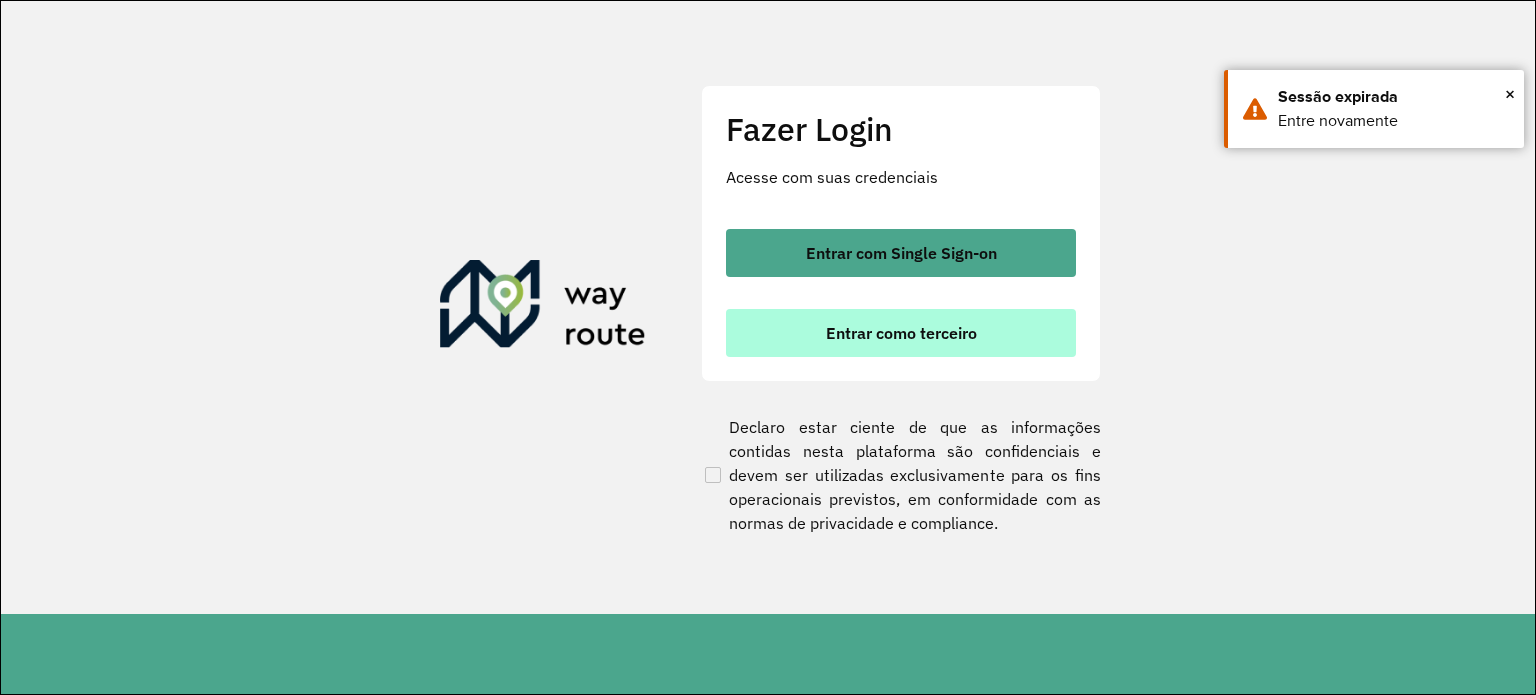 click on "Entrar como terceiro" at bounding box center [901, 333] 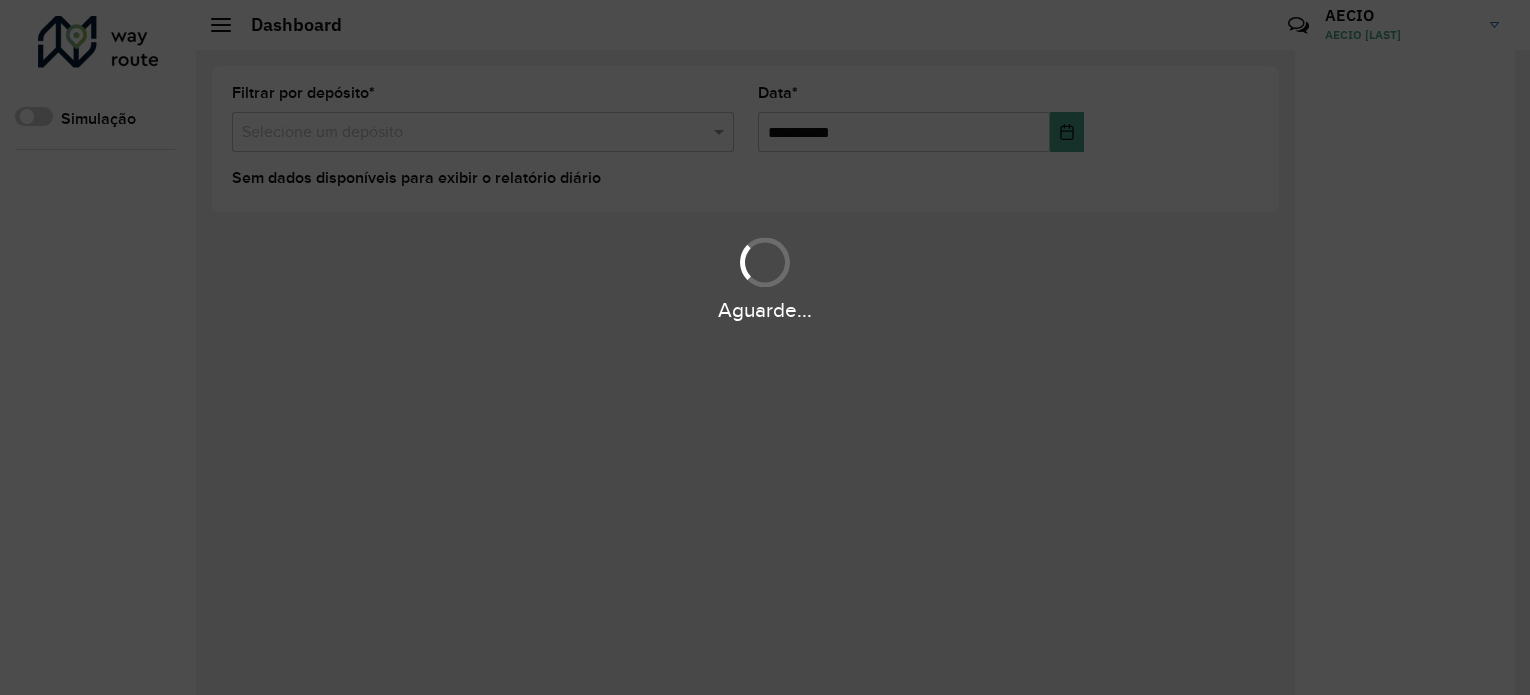 scroll, scrollTop: 0, scrollLeft: 0, axis: both 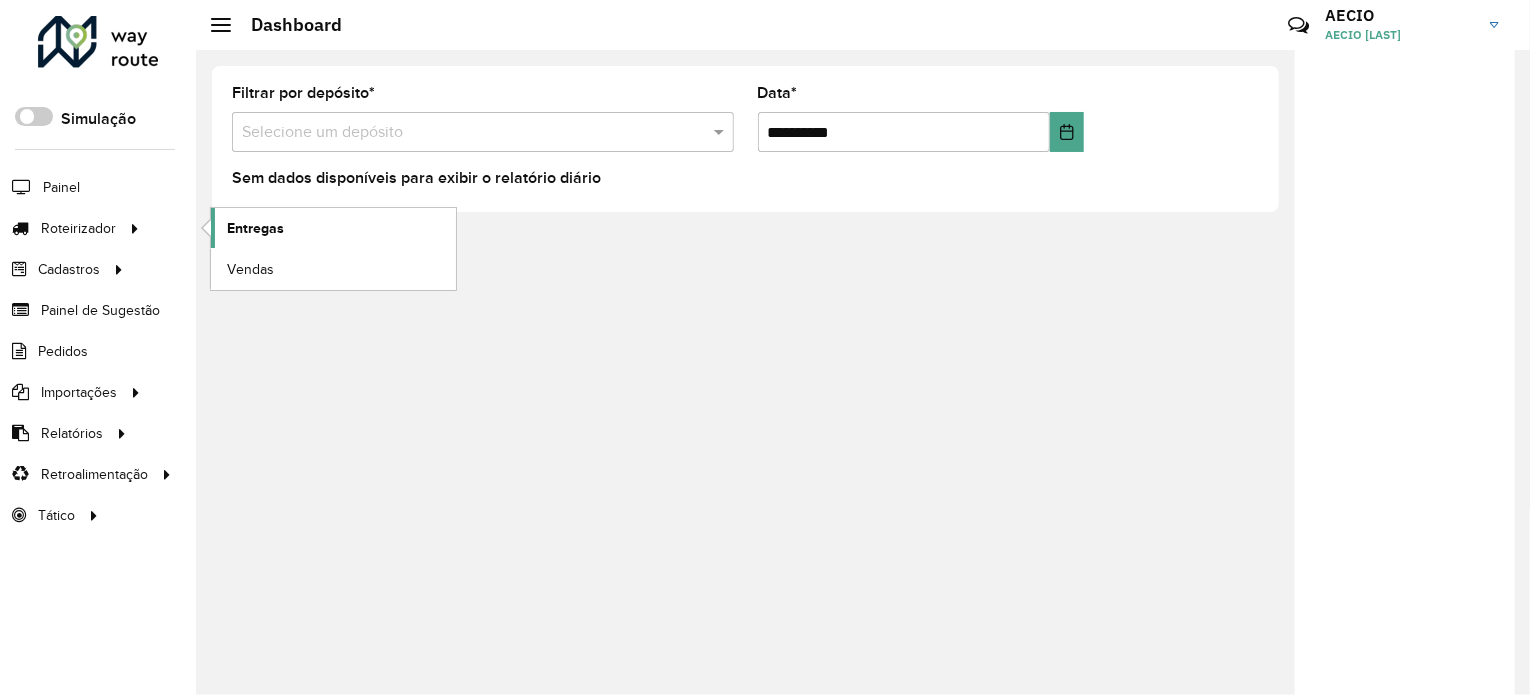 click on "Entregas" 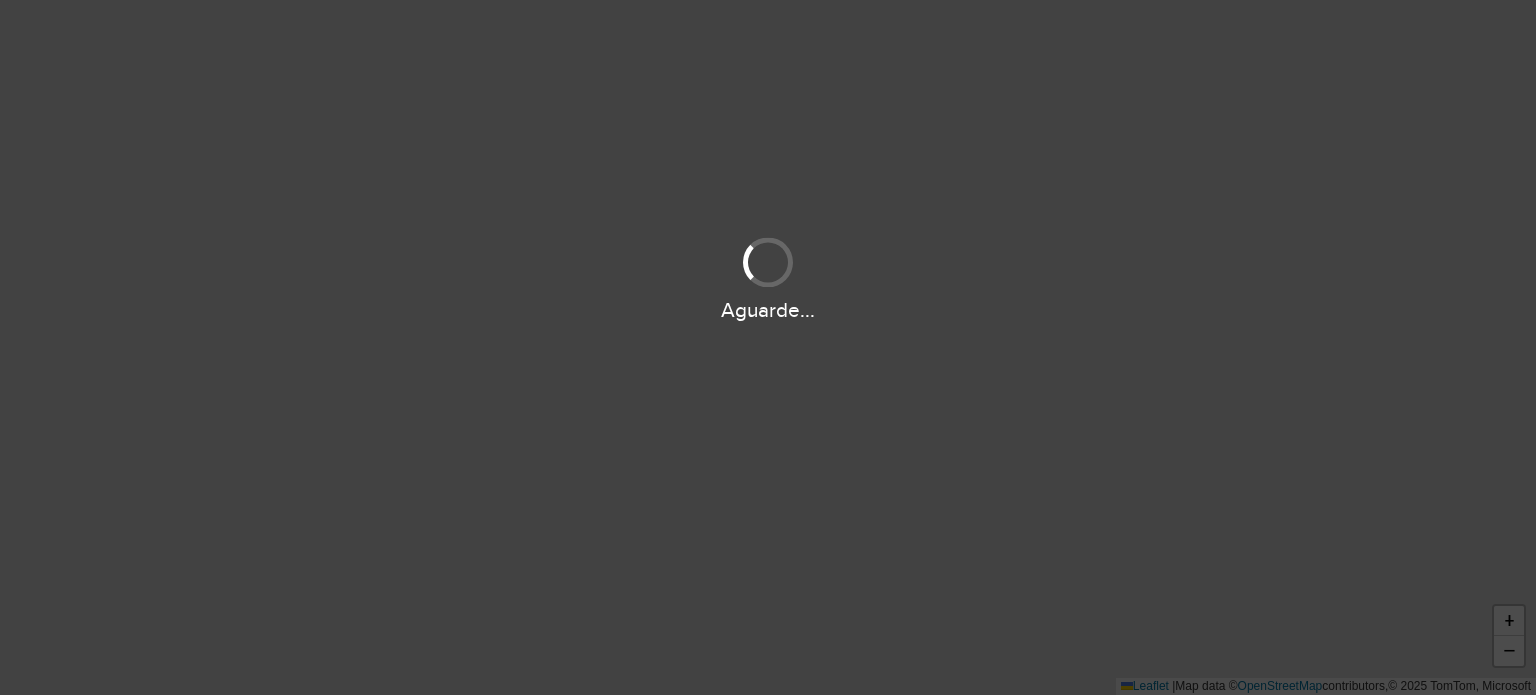 scroll, scrollTop: 0, scrollLeft: 0, axis: both 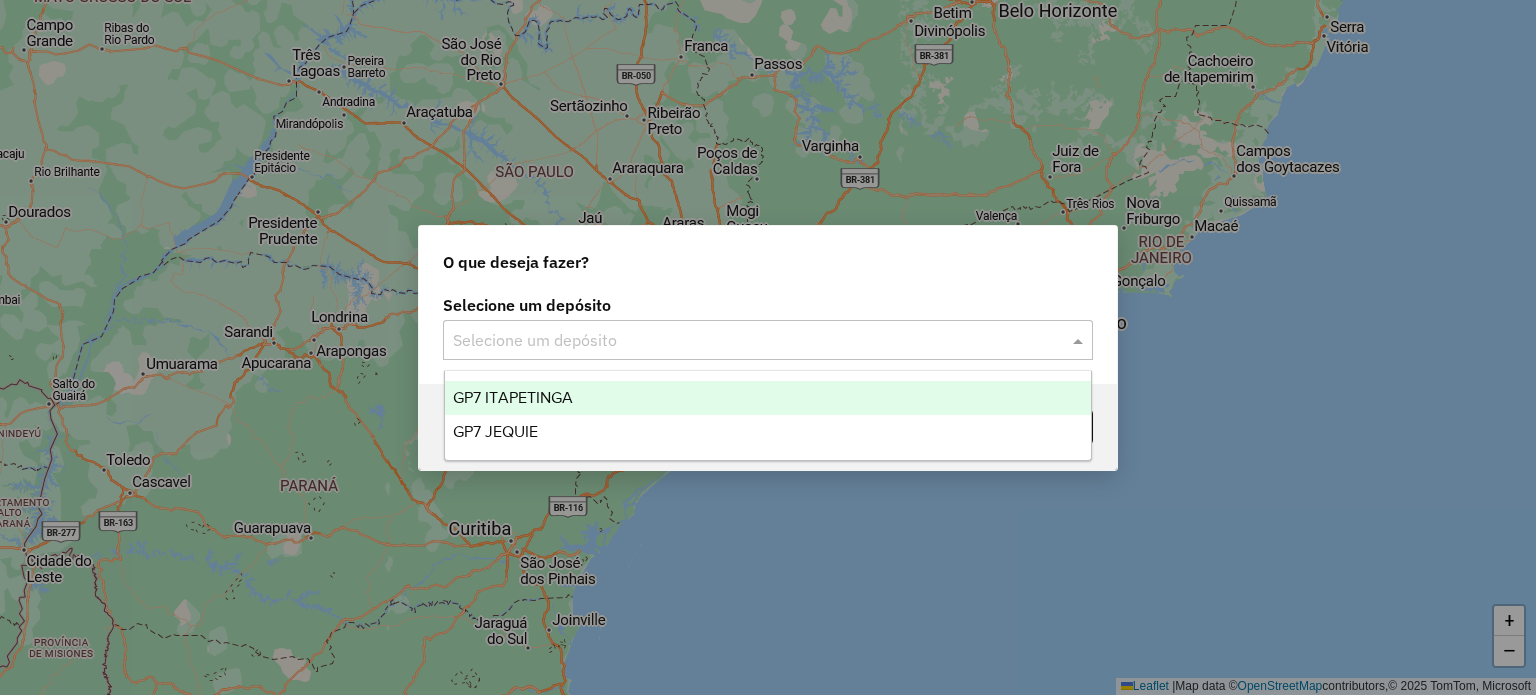 click 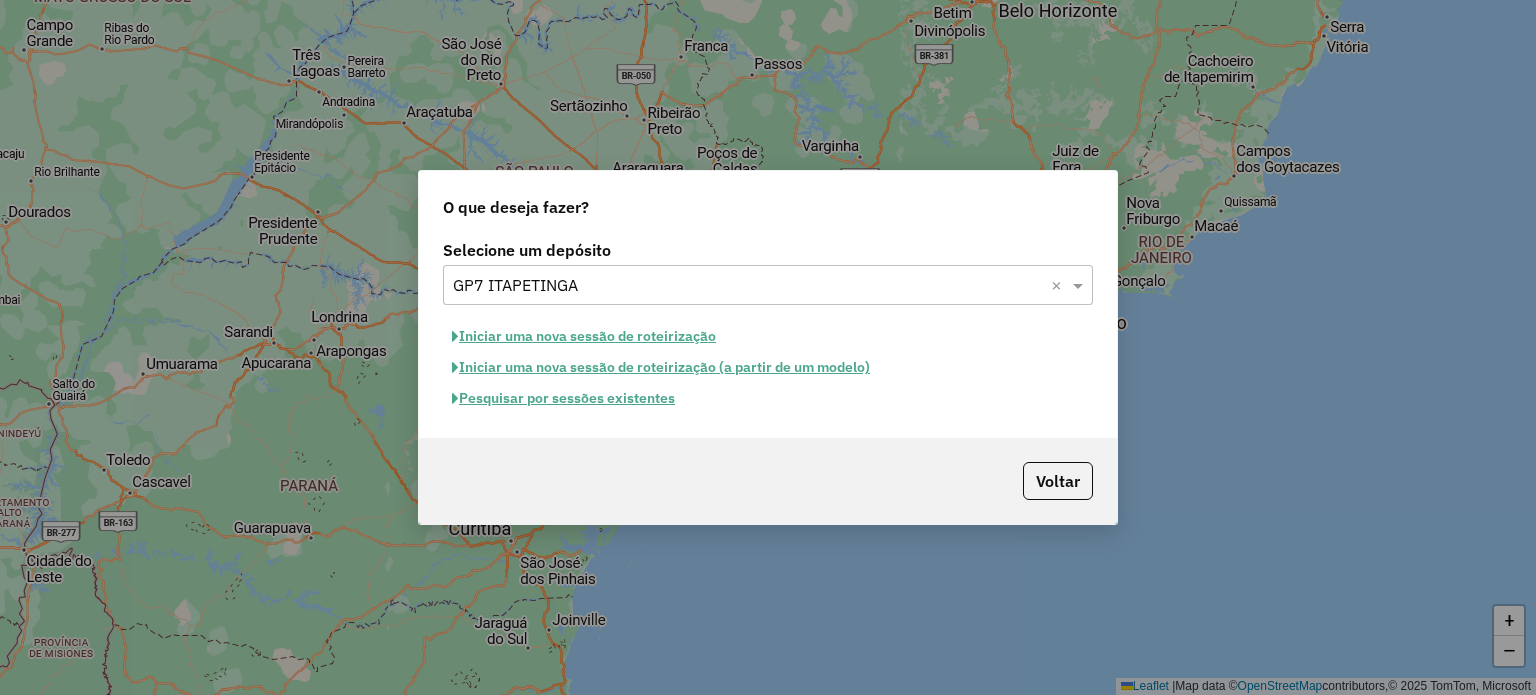 click on "Pesquisar por sessões existentes" 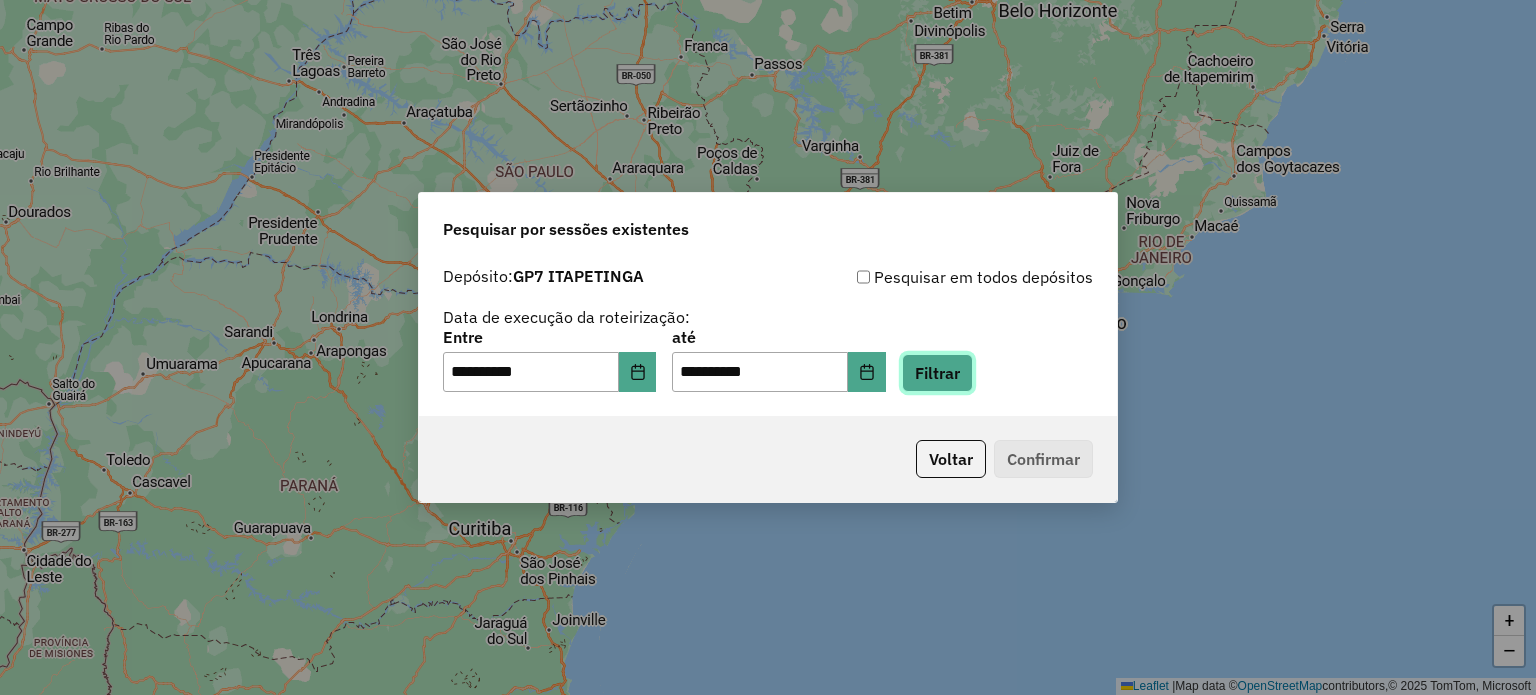click on "Filtrar" 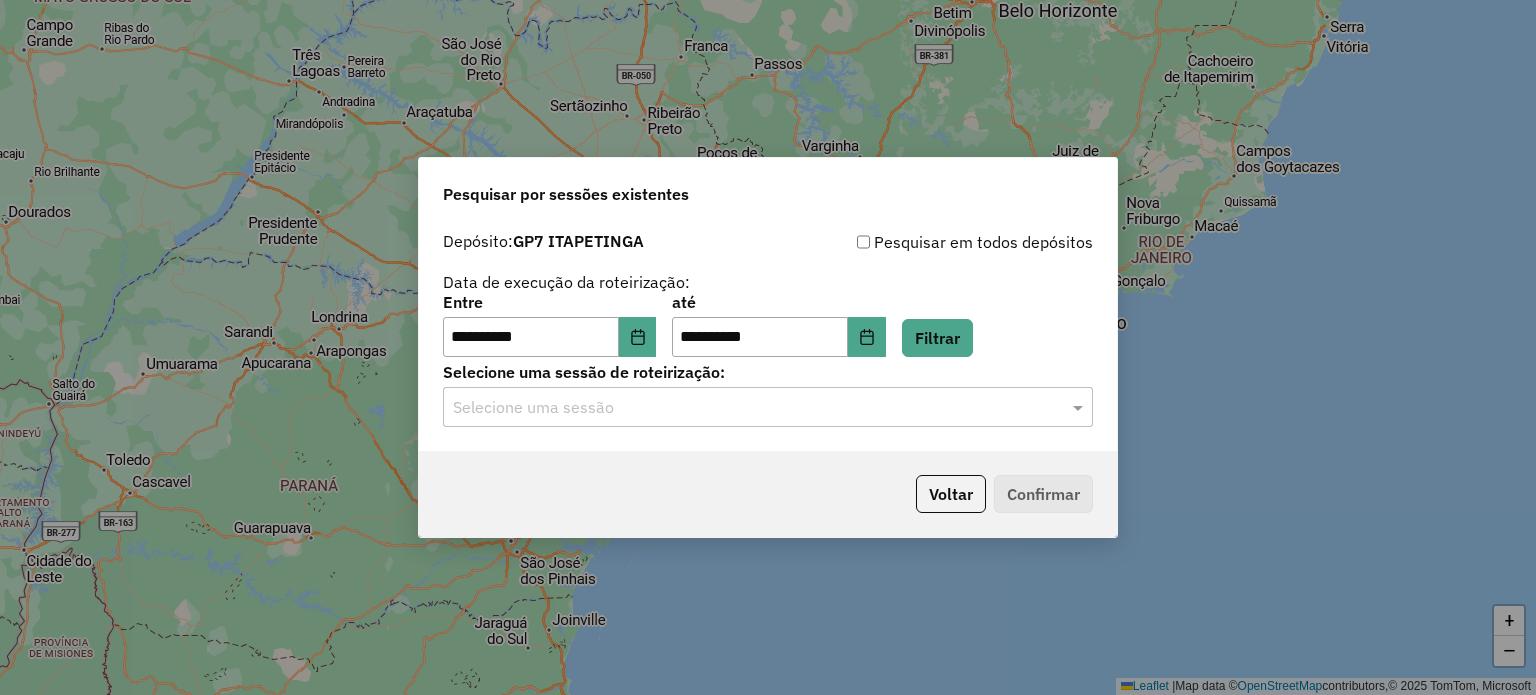 click on "**********" 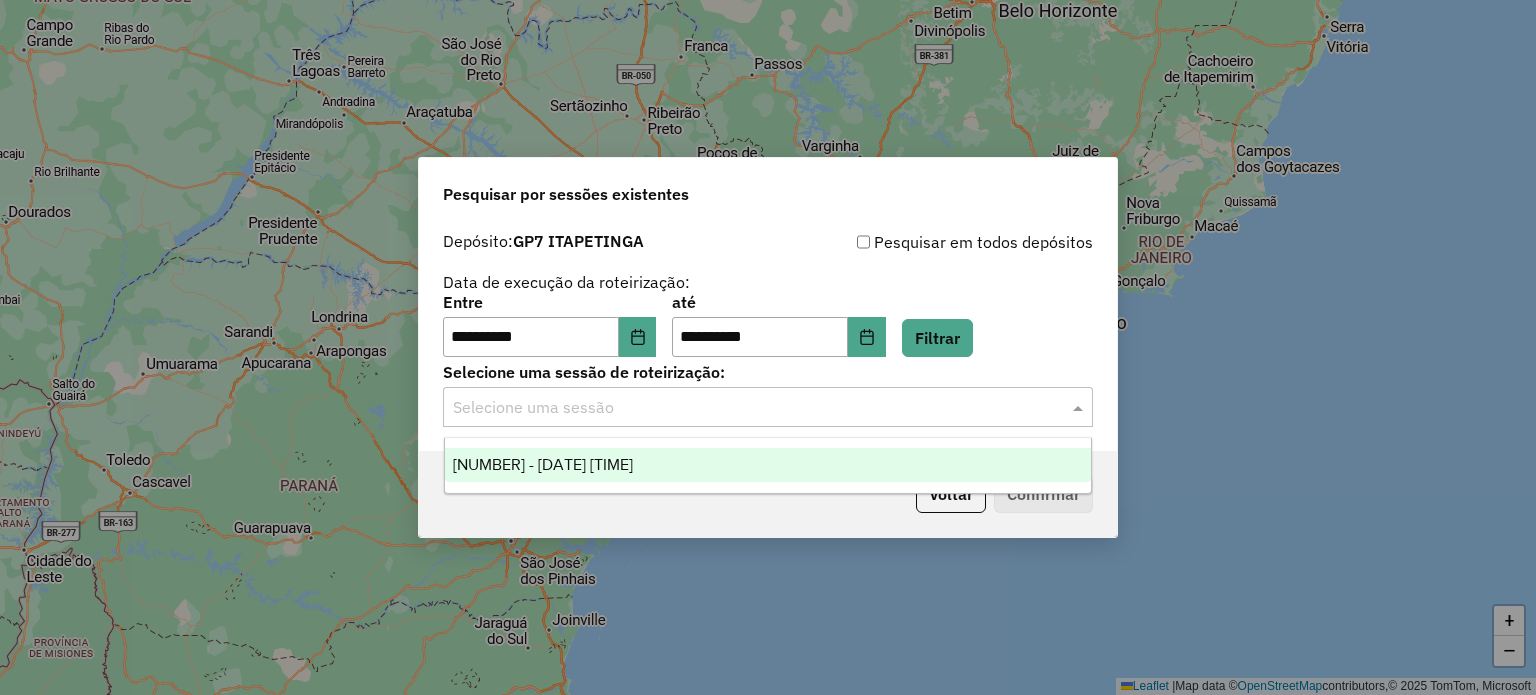 click on "976353 - 08/08/2025 17:01" at bounding box center [543, 464] 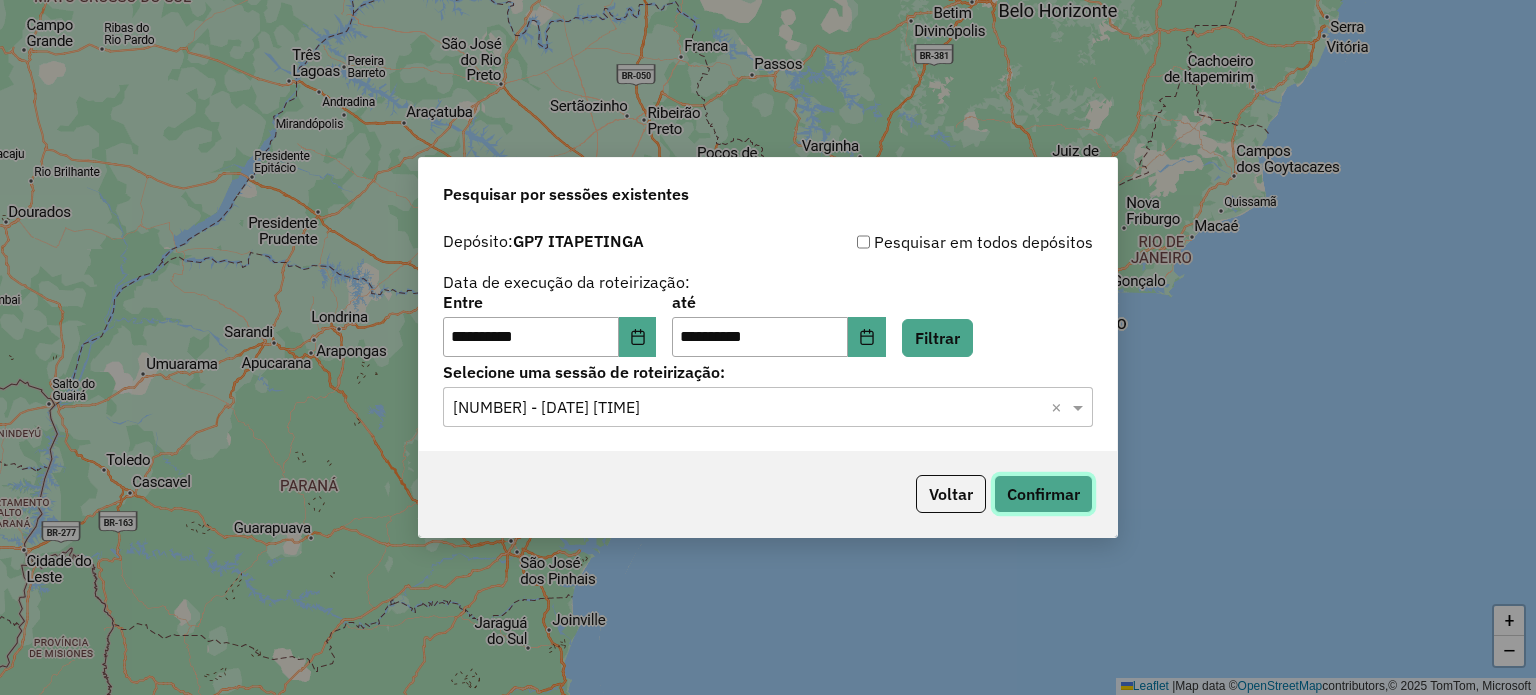 click on "Confirmar" 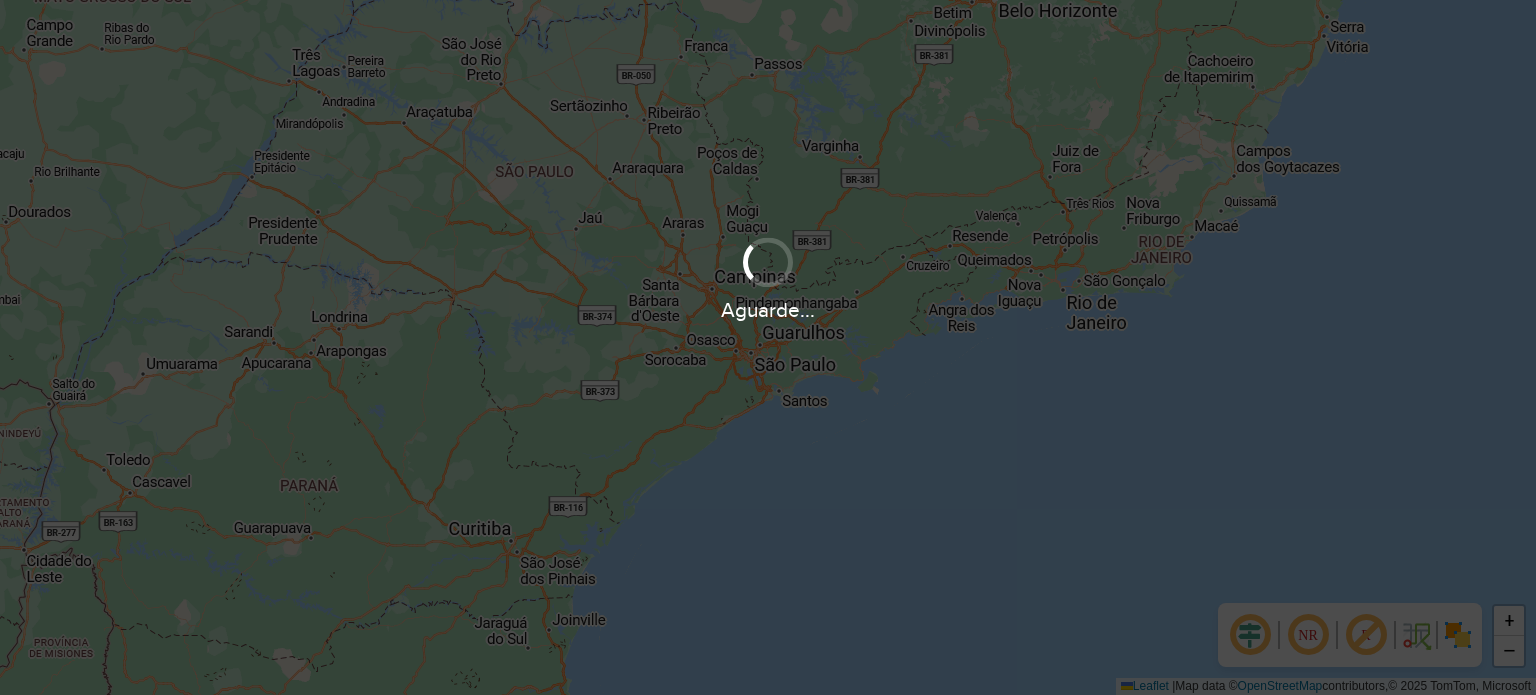 scroll, scrollTop: 0, scrollLeft: 0, axis: both 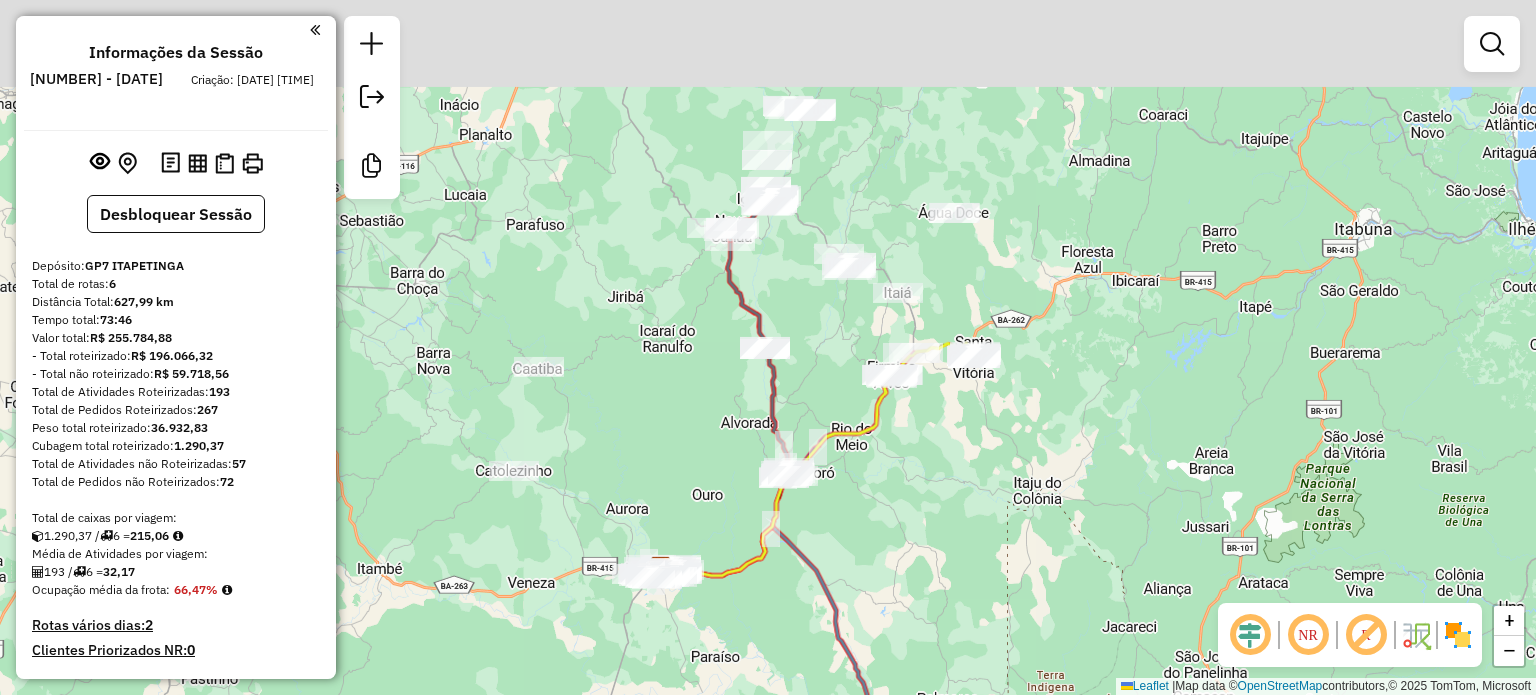 drag, startPoint x: 743, startPoint y: 233, endPoint x: 627, endPoint y: 459, distance: 254.0315 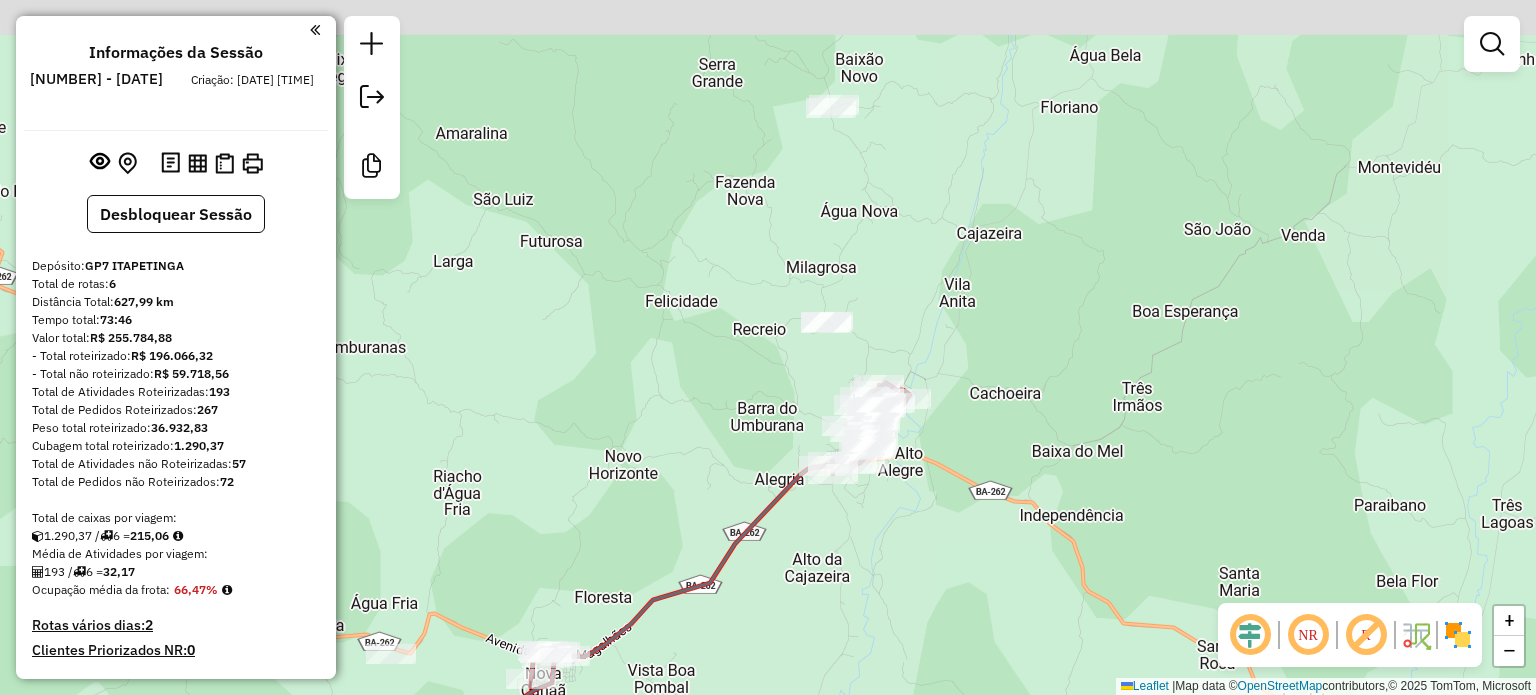 drag, startPoint x: 912, startPoint y: 144, endPoint x: 739, endPoint y: 339, distance: 260.67987 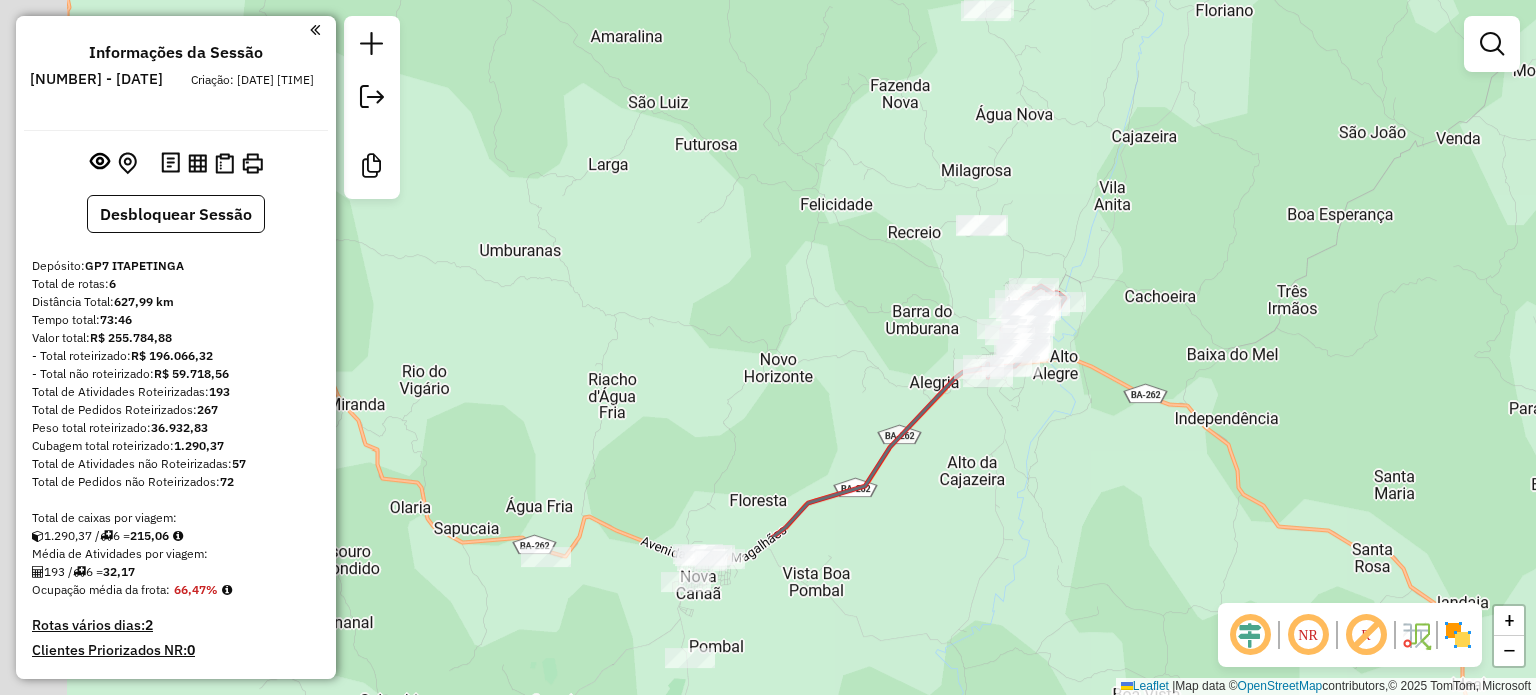 drag, startPoint x: 542, startPoint y: 513, endPoint x: 941, endPoint y: 207, distance: 502.829 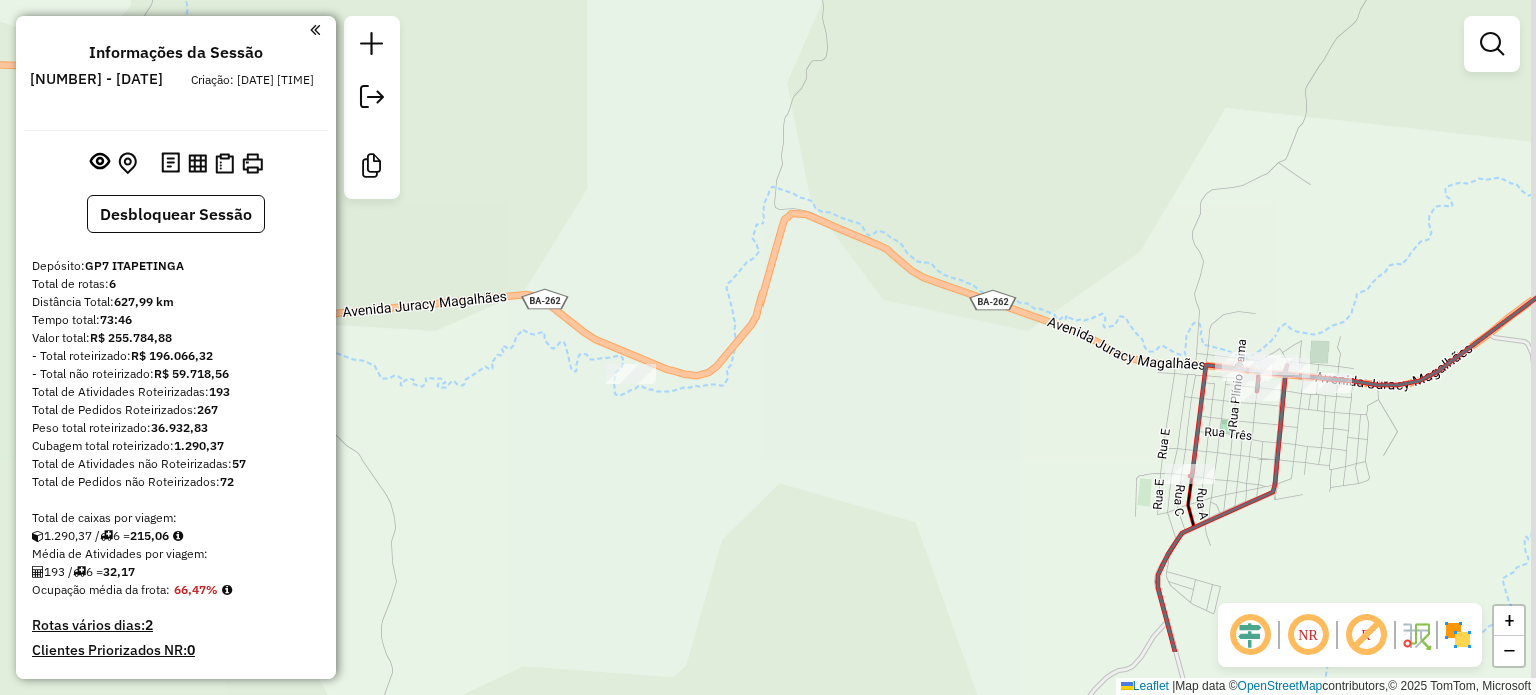 drag, startPoint x: 991, startPoint y: 493, endPoint x: 679, endPoint y: 220, distance: 414.57568 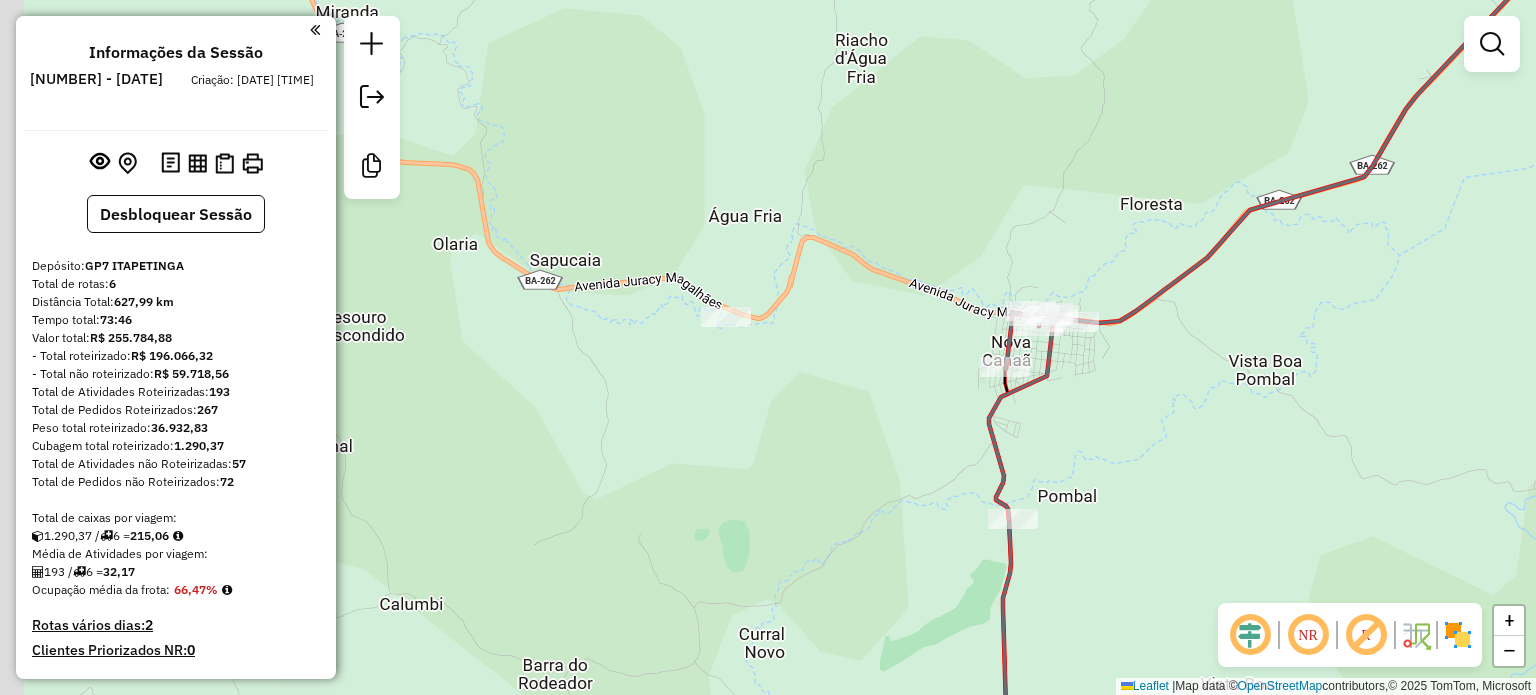 drag, startPoint x: 624, startPoint y: 319, endPoint x: 904, endPoint y: 395, distance: 290.131 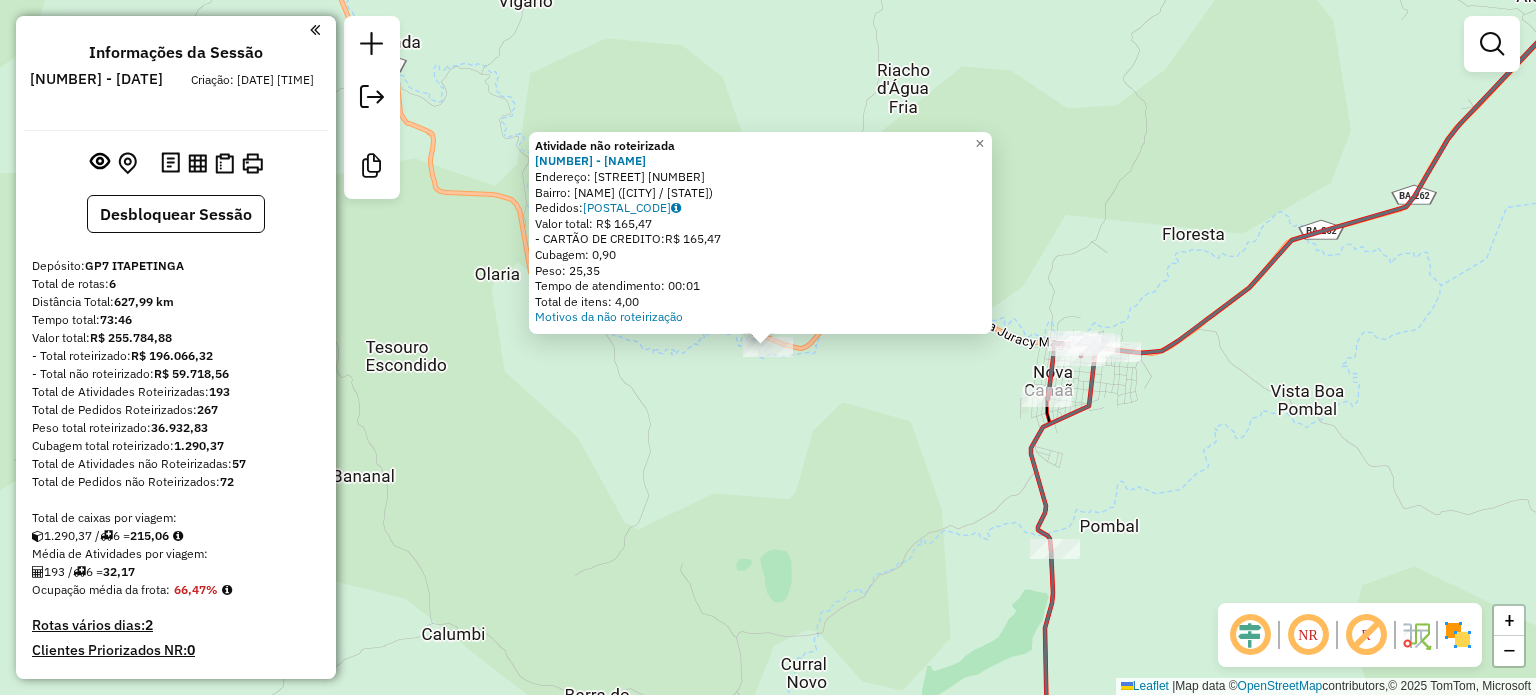 click on "Atividade não roteirizada [NUMBER] - [NAME]  Endereço: RUA [NAME]      SN   Bairro: [NAME] ([CITY] / [STATE])   Pedidos:  [POSTAL_CODE]   Valor total: [CURRENCY] [AMOUNT]   - [PAYMENT_METHOD]:  [CURRENCY] [AMOUNT]   Cubagem: [AMOUNT]   Peso: [AMOUNT]   Tempo de atendimento: [TIME]   Total de itens: [AMOUNT]  Motivos da não roteirização × Janela de atendimento Grade de atendimento Capacidade Transportadoras Veículos Cliente Pedidos  Rotas Selecione os dias de semana para filtrar as janelas de atendimento  Seg   Ter   Qua   Qui   Sex   Sáb   Dom  Informe o período da janela de atendimento: De: Até:  Filtrar exatamente a janela do cliente  Considerar janela de atendimento padrão  Selecione os dias de semana para filtrar as grades de atendimento  Seg   Ter   Qua   Qui   Sex   Sáb   Dom   Considerar clientes sem dia de atendimento cadastrado  Clientes fora do dia de atendimento selecionado Filtrar as atividades entre os valores definidos abaixo:  Peso mínimo:   Peso máximo:   Cubagem mínima:   De:   Até:  +" 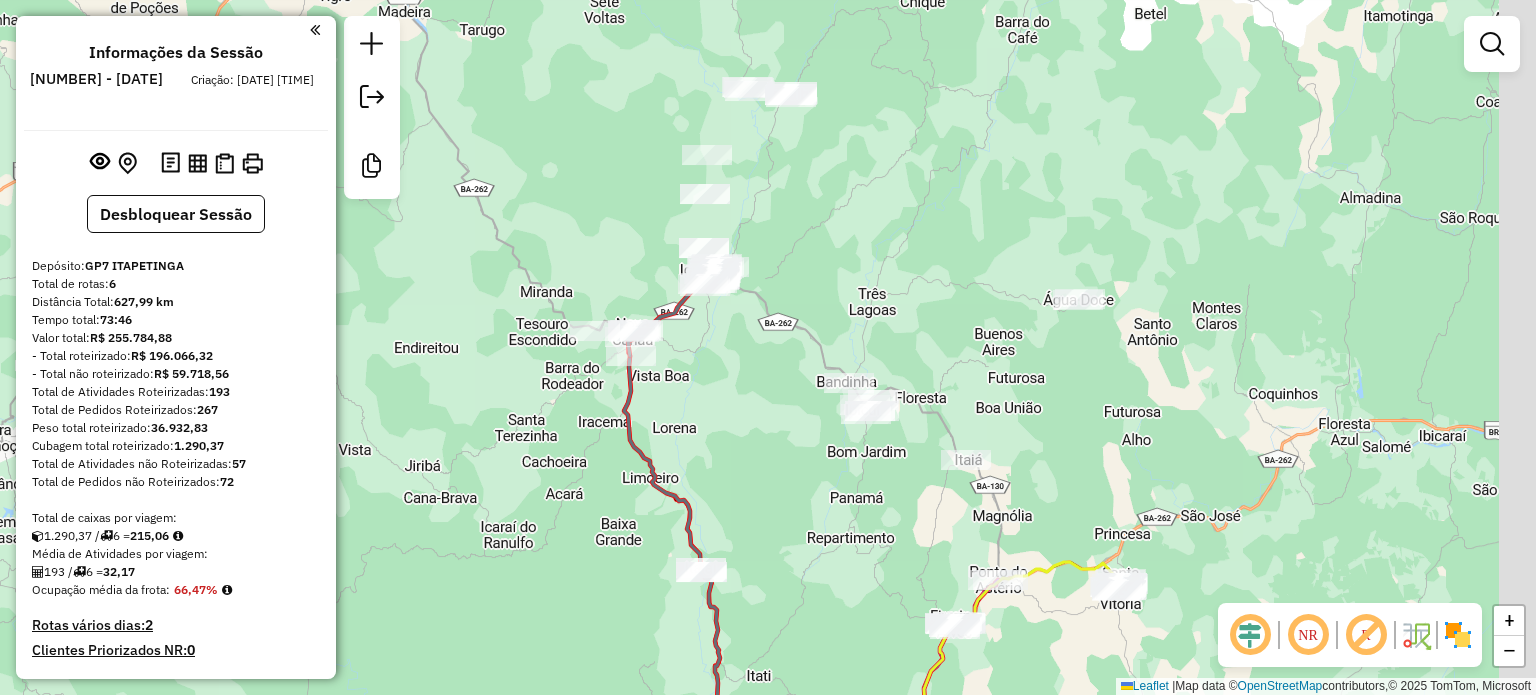 drag, startPoint x: 1090, startPoint y: 427, endPoint x: 731, endPoint y: 354, distance: 366.34683 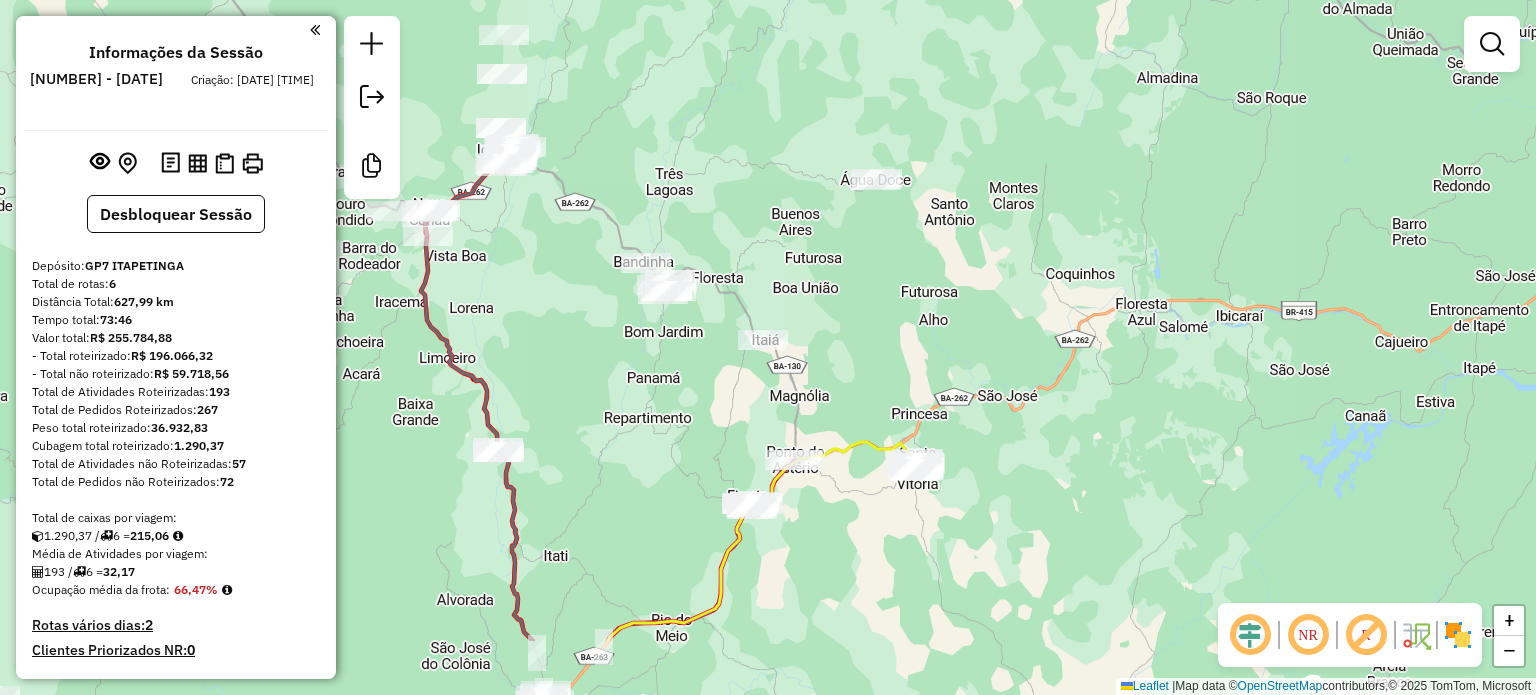 drag, startPoint x: 861, startPoint y: 471, endPoint x: 728, endPoint y: 347, distance: 181.83784 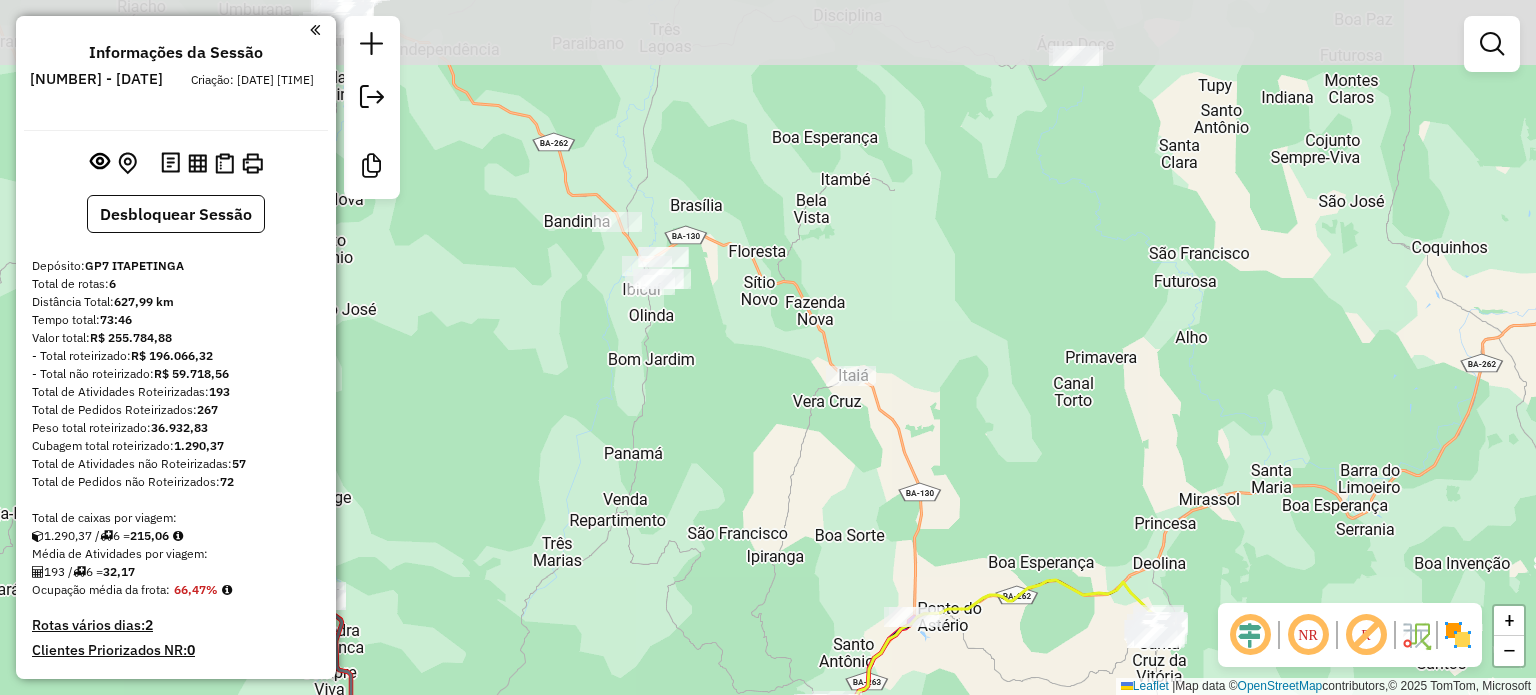 drag, startPoint x: 628, startPoint y: 307, endPoint x: 738, endPoint y: 451, distance: 181.20706 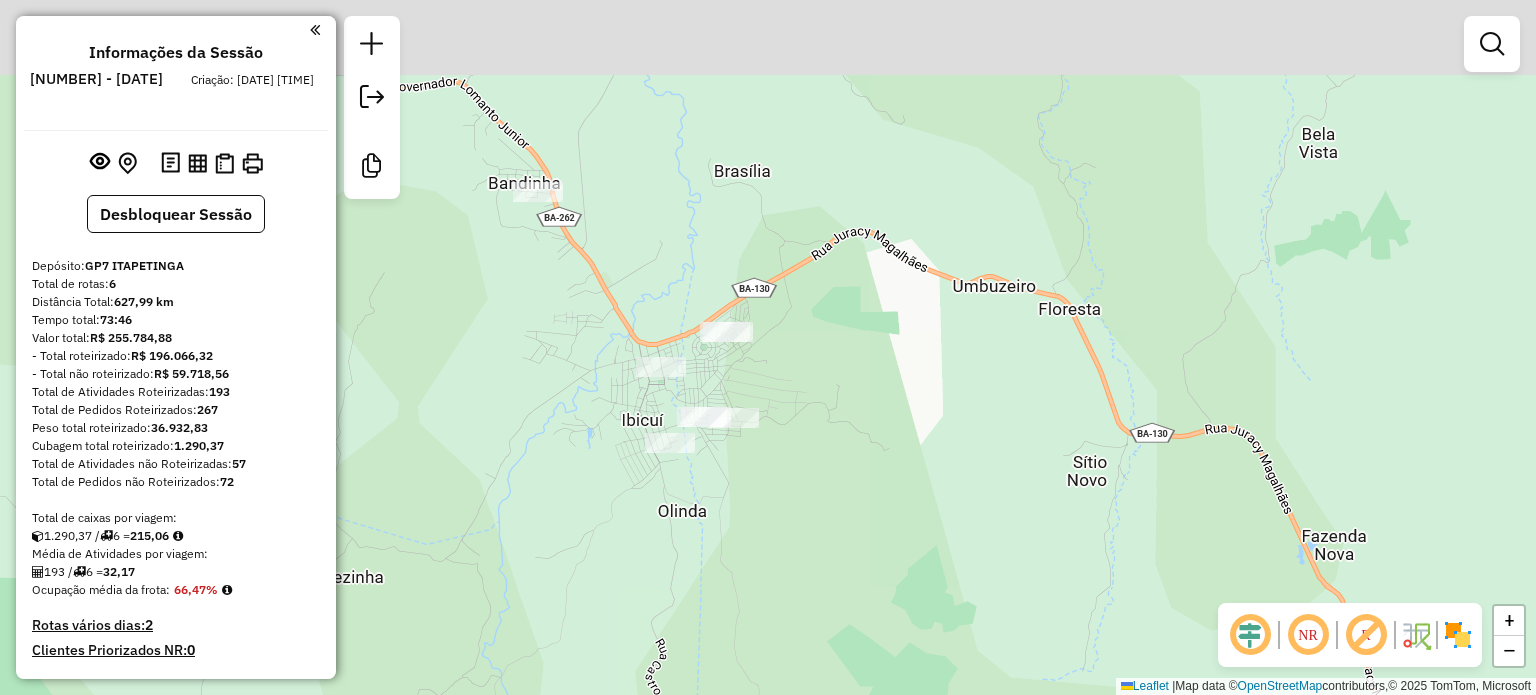 drag, startPoint x: 550, startPoint y: 252, endPoint x: 591, endPoint y: 384, distance: 138.22084 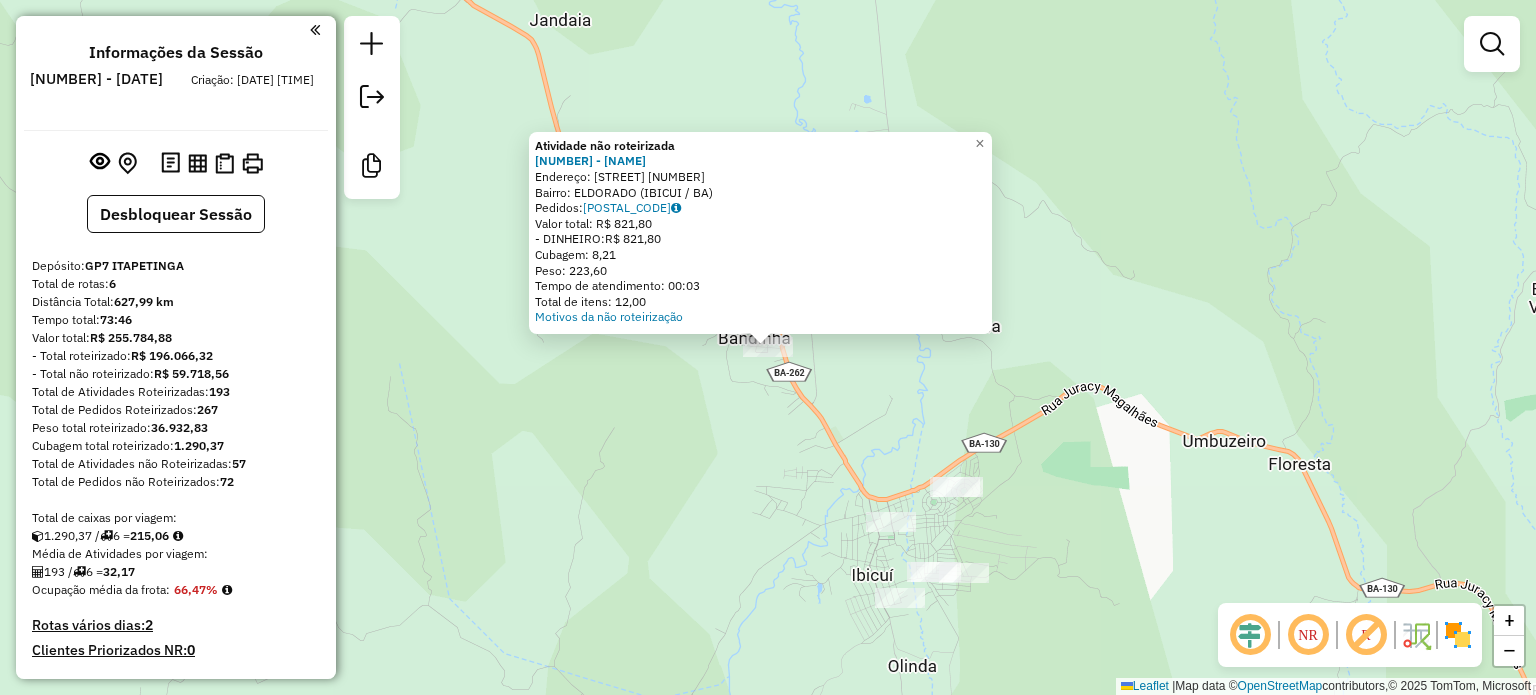 click on "Atividade não roteirizada [NUMBER] - [NAME]  Endereço: Rua [NAME]                  SN   Bairro: [NAME] ([CITY] / [STATE])   Pedidos:  [POSTAL_CODE]   Valor total: [CURRENCY] [AMOUNT]   - DINHEIRO:  [CURRENCY] [AMOUNT]   Cubagem: [AMOUNT]   Peso: [AMOUNT]   Tempo de atendimento: [TIME]   Total de itens: [AMOUNT]  Motivos da não roteirização × Janela de atendimento Grade de atendimento Capacidade Transportadoras Veículos Cliente Pedidos  Rotas Selecione os dias de semana para filtrar as janelas de atendimento  Seg   Ter   Qua   Qui   Sex   Sáb   Dom  Informe o período da janela de atendimento: De: Até:  Filtrar exatamente a janela do cliente  Considerar janela de atendimento padrão  Selecione os dias de semana para filtrar as grades de atendimento  Seg   Ter   Qua   Qui   Sex   Sáb   Dom   Considerar clientes sem dia de atendimento cadastrado  Clientes fora do dia de atendimento selecionado Filtrar as atividades entre os valores definidos abaixo:  Peso mínimo:   Peso máximo:   Cubagem mínima:   De:   Até:  +" 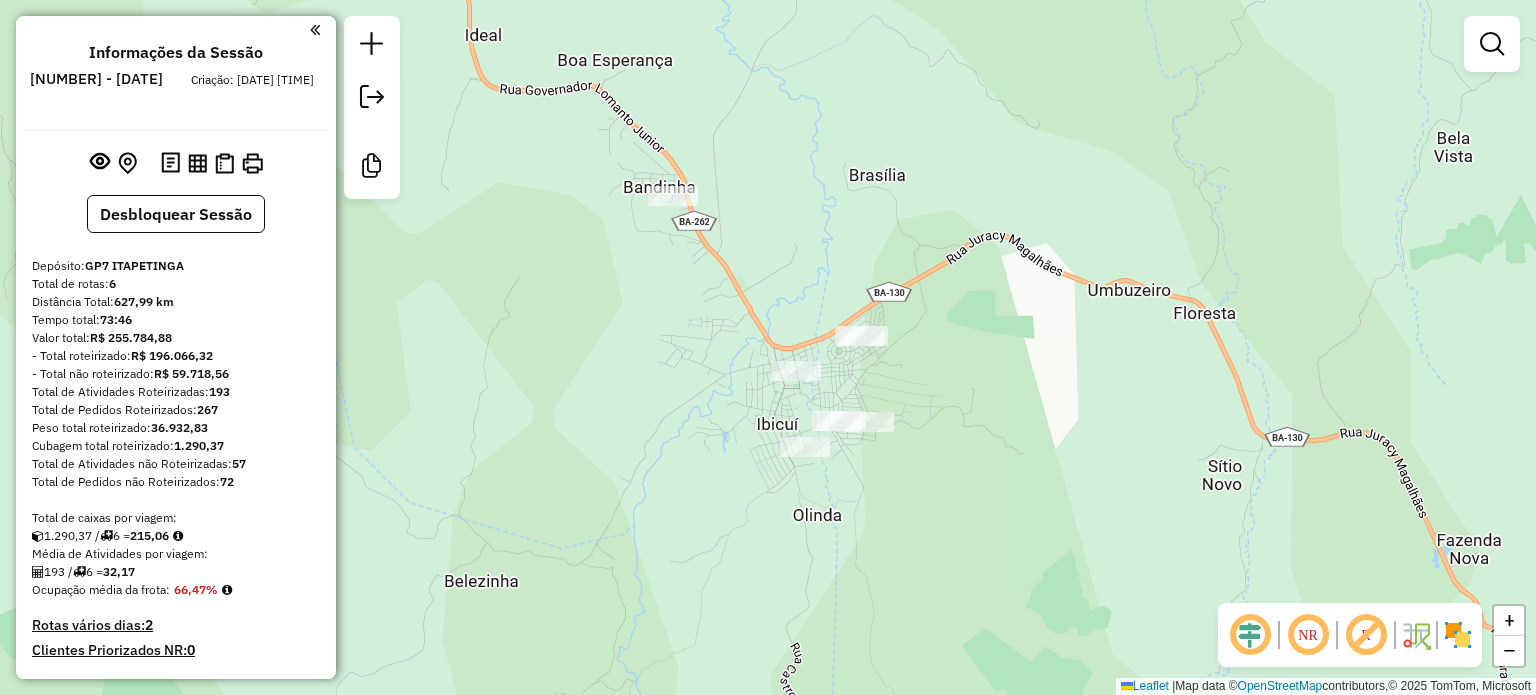 drag, startPoint x: 747, startPoint y: 507, endPoint x: 652, endPoint y: 356, distance: 178.39844 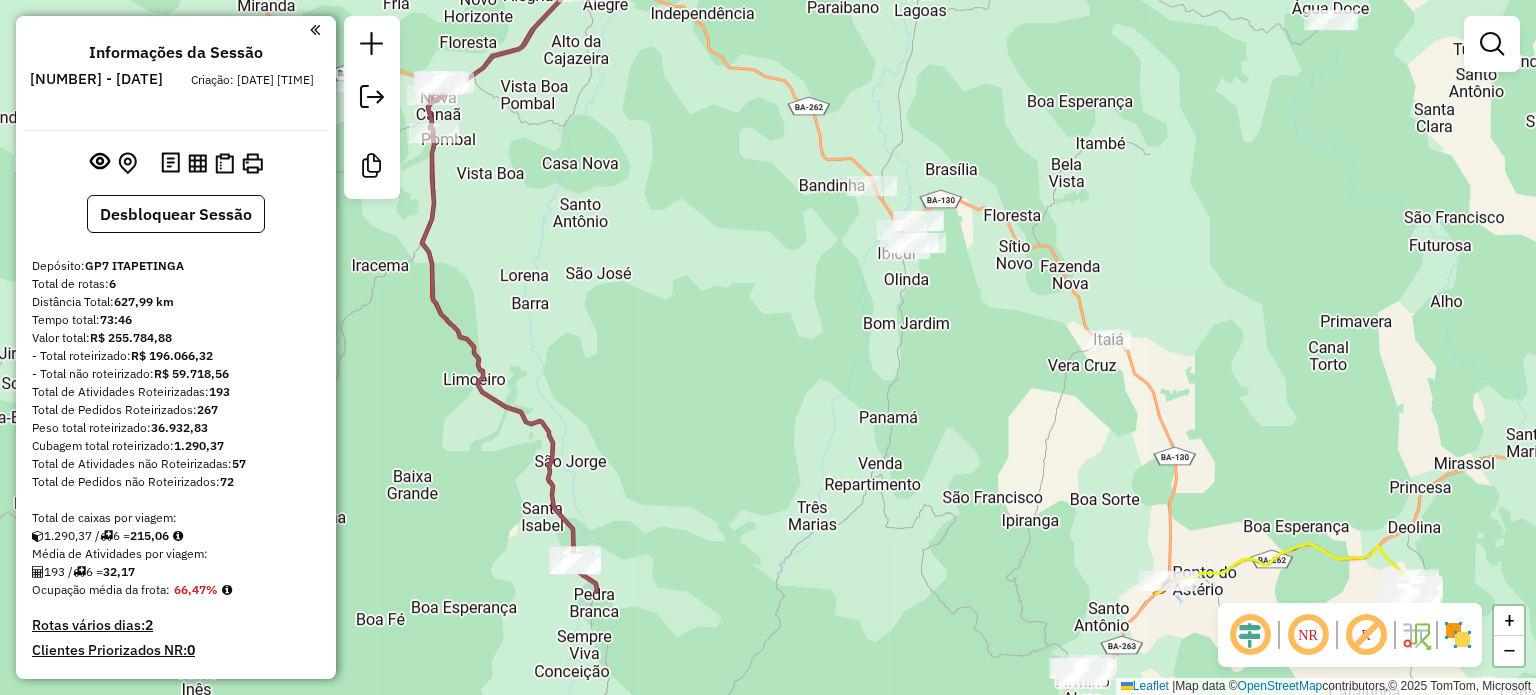 drag, startPoint x: 660, startPoint y: 513, endPoint x: 839, endPoint y: 343, distance: 246.8623 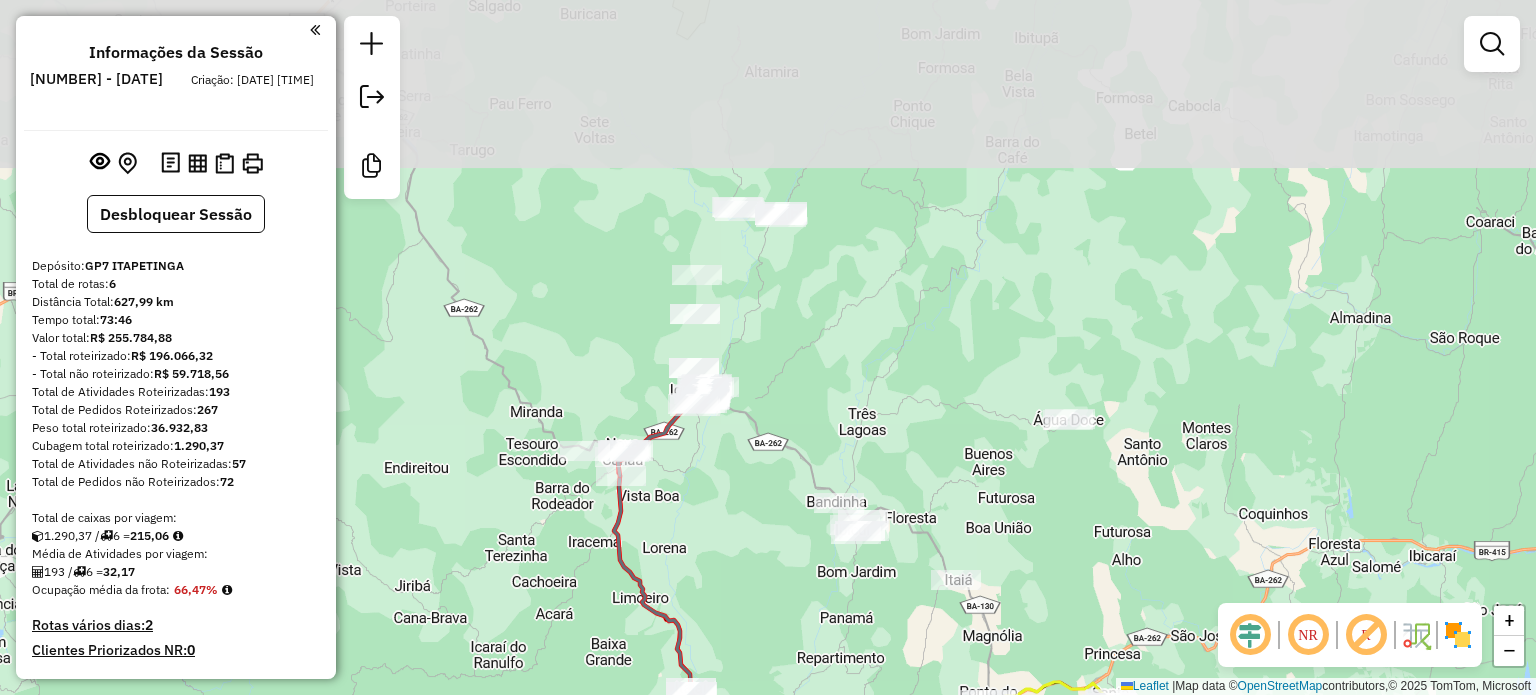 drag, startPoint x: 952, startPoint y: 189, endPoint x: 936, endPoint y: 435, distance: 246.51978 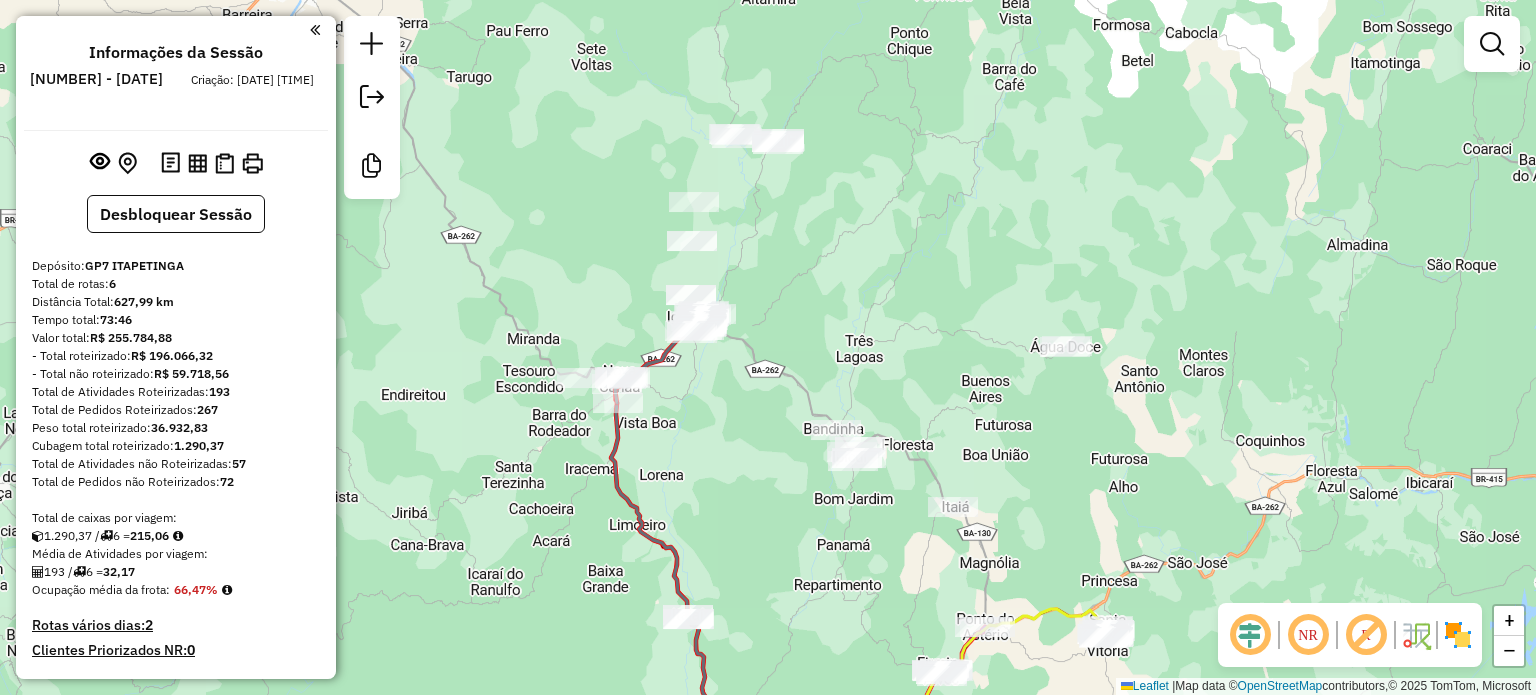 drag, startPoint x: 910, startPoint y: 402, endPoint x: 971, endPoint y: 270, distance: 145.41321 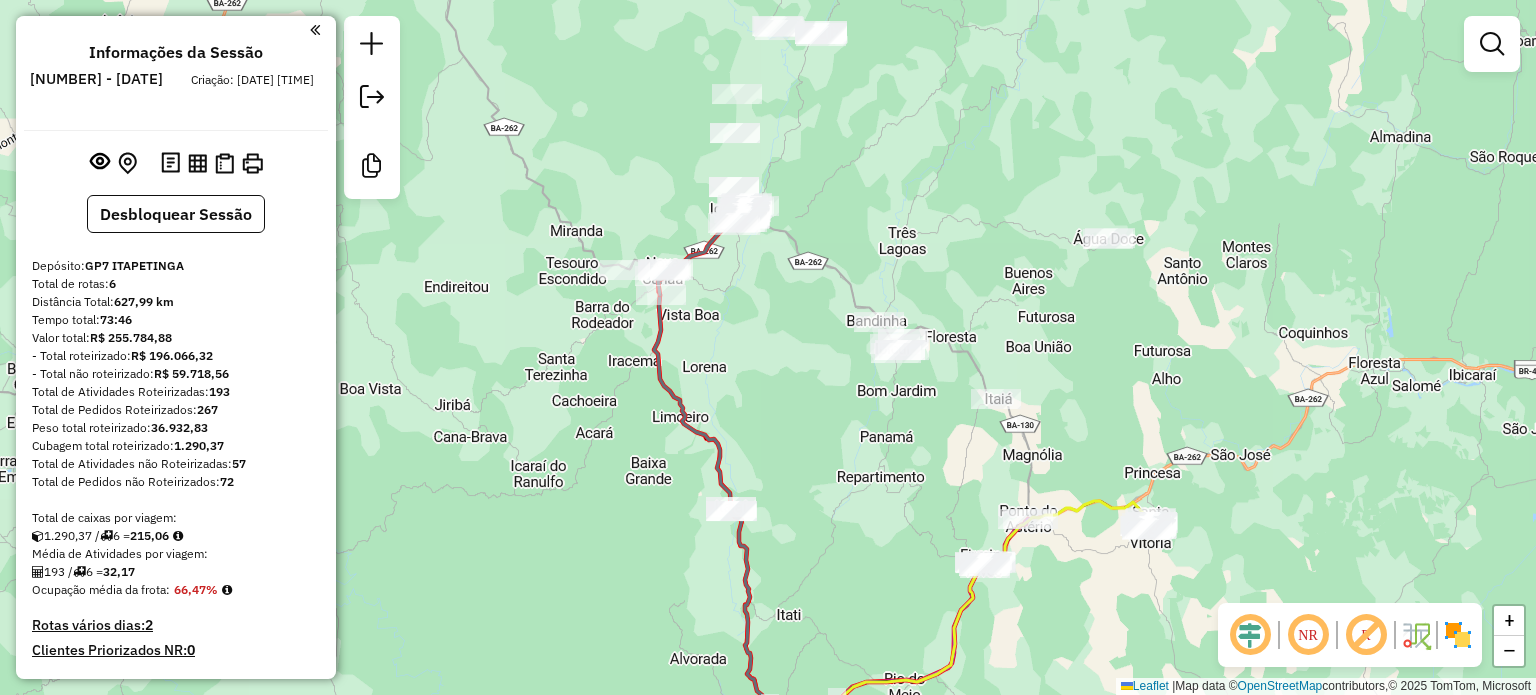 drag, startPoint x: 915, startPoint y: 197, endPoint x: 997, endPoint y: 464, distance: 279.30807 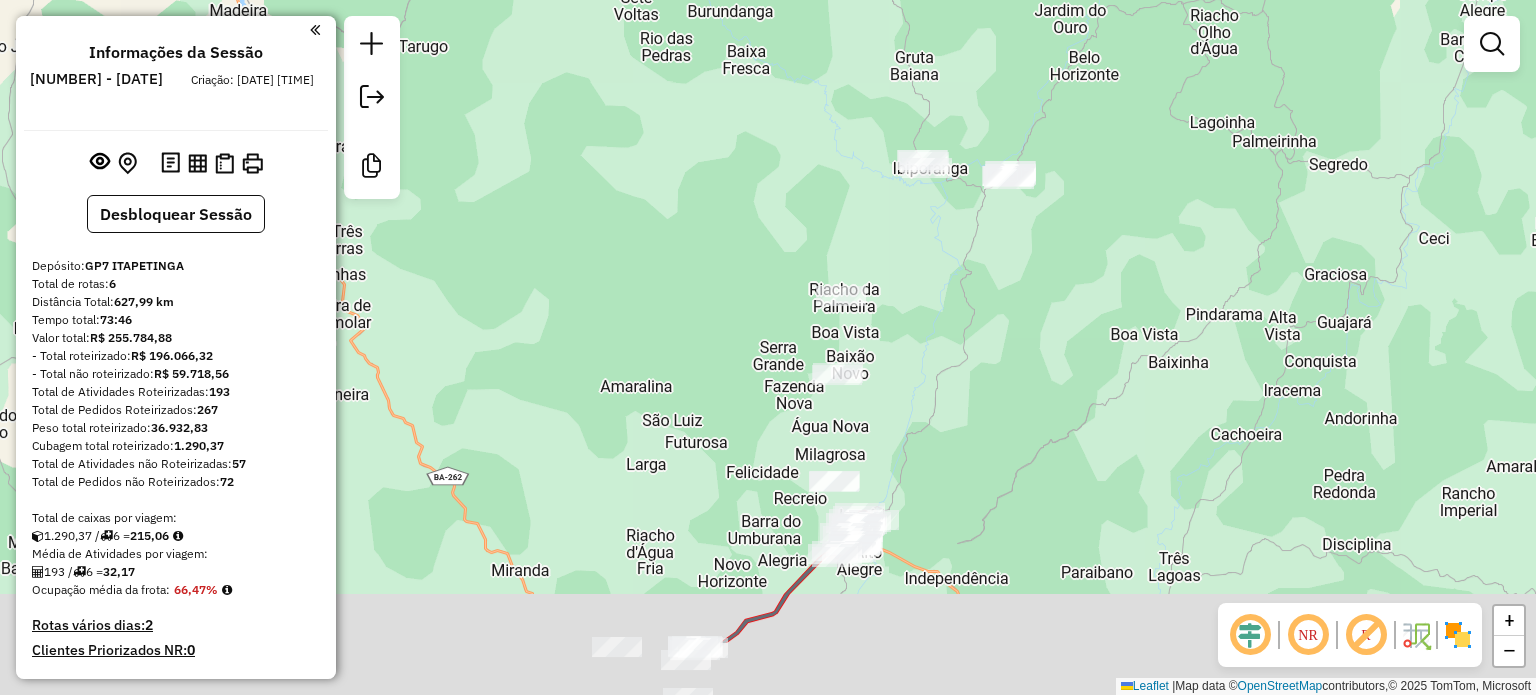 drag, startPoint x: 828, startPoint y: 487, endPoint x: 1199, endPoint y: 400, distance: 381.0643 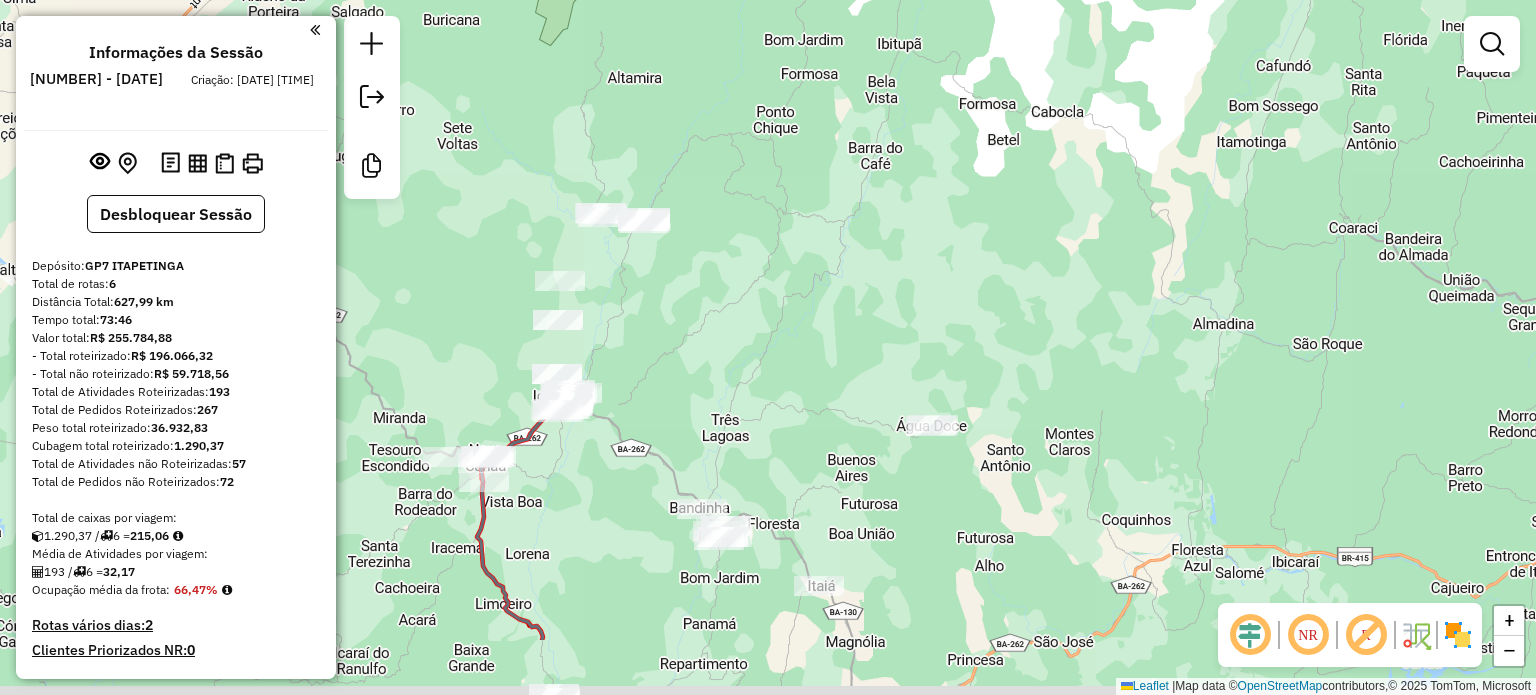 drag, startPoint x: 1171, startPoint y: 387, endPoint x: 756, endPoint y: 250, distance: 437.0286 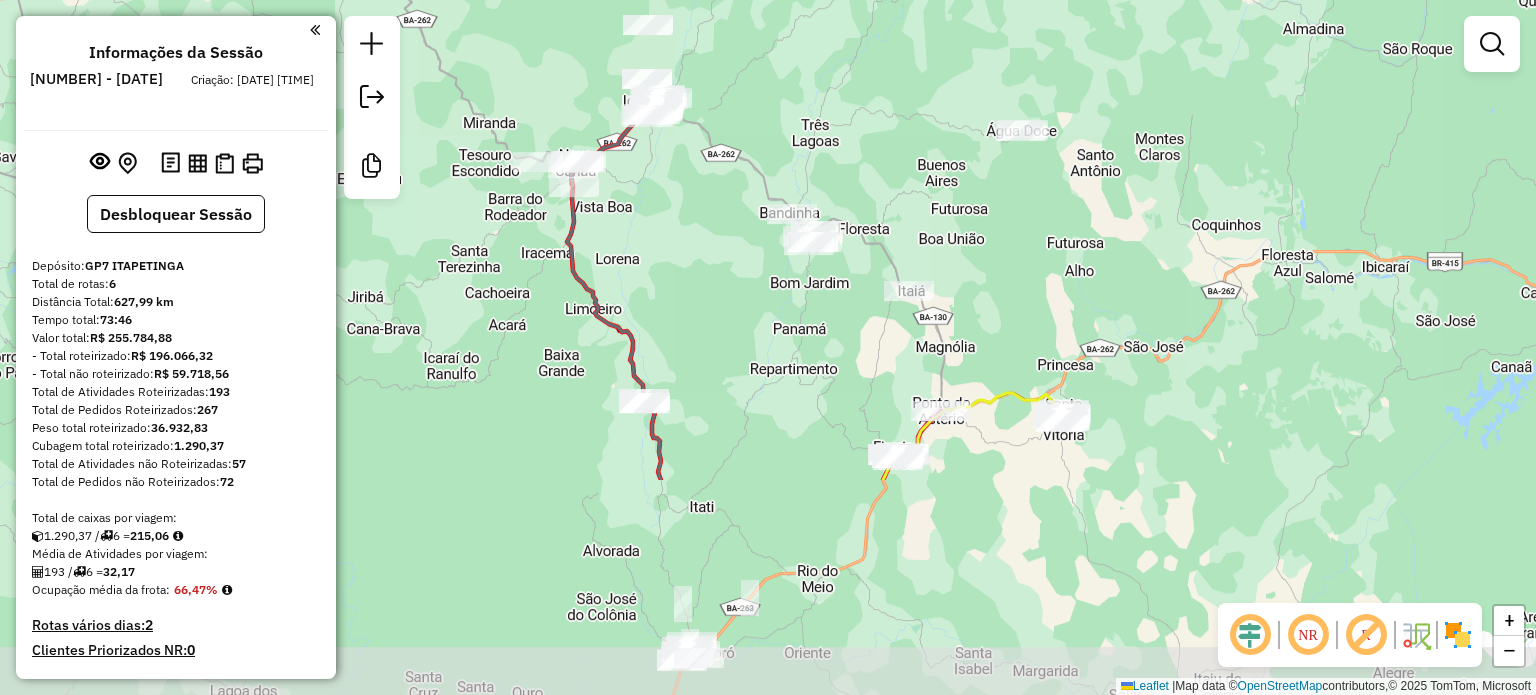 drag, startPoint x: 1014, startPoint y: 525, endPoint x: 1109, endPoint y: 243, distance: 297.57184 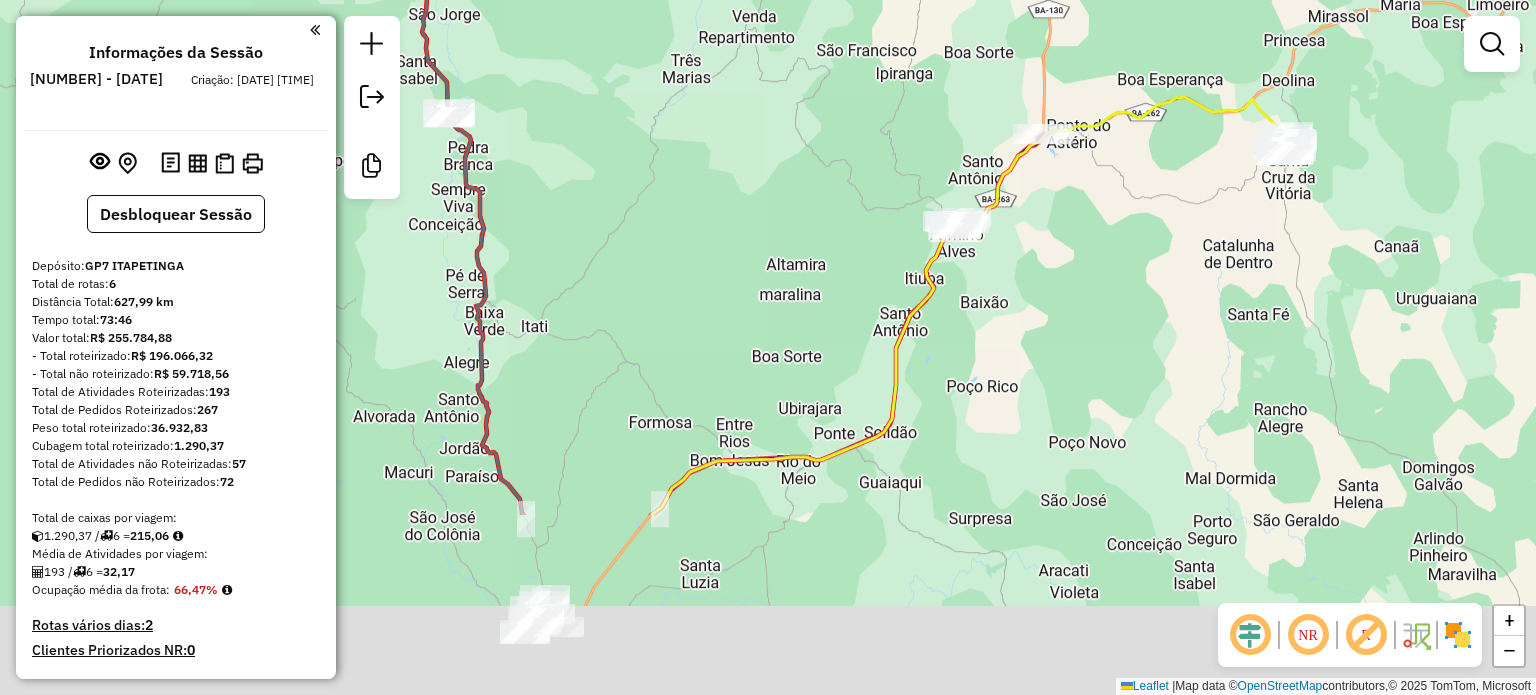 drag, startPoint x: 950, startPoint y: 399, endPoint x: 1151, endPoint y: 204, distance: 280.04642 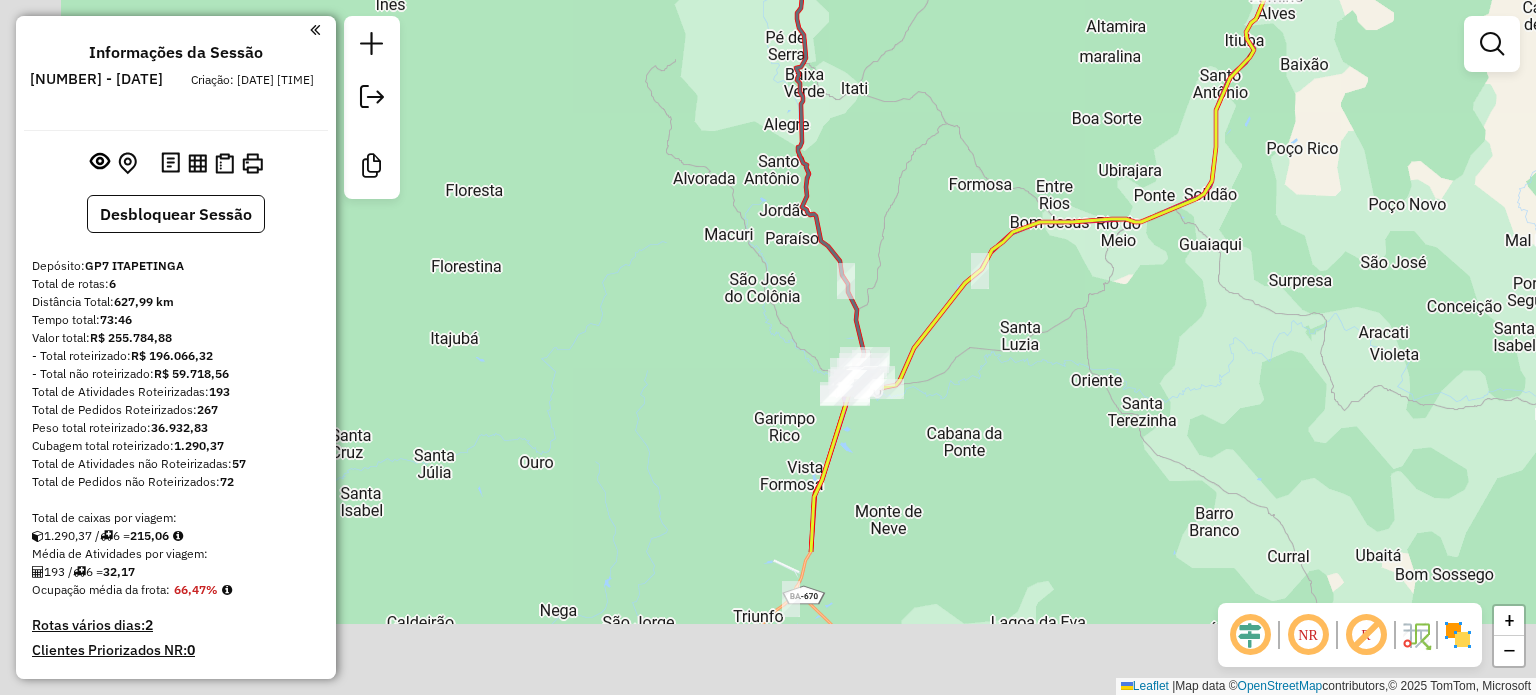 drag, startPoint x: 623, startPoint y: 459, endPoint x: 909, endPoint y: 245, distance: 357.20023 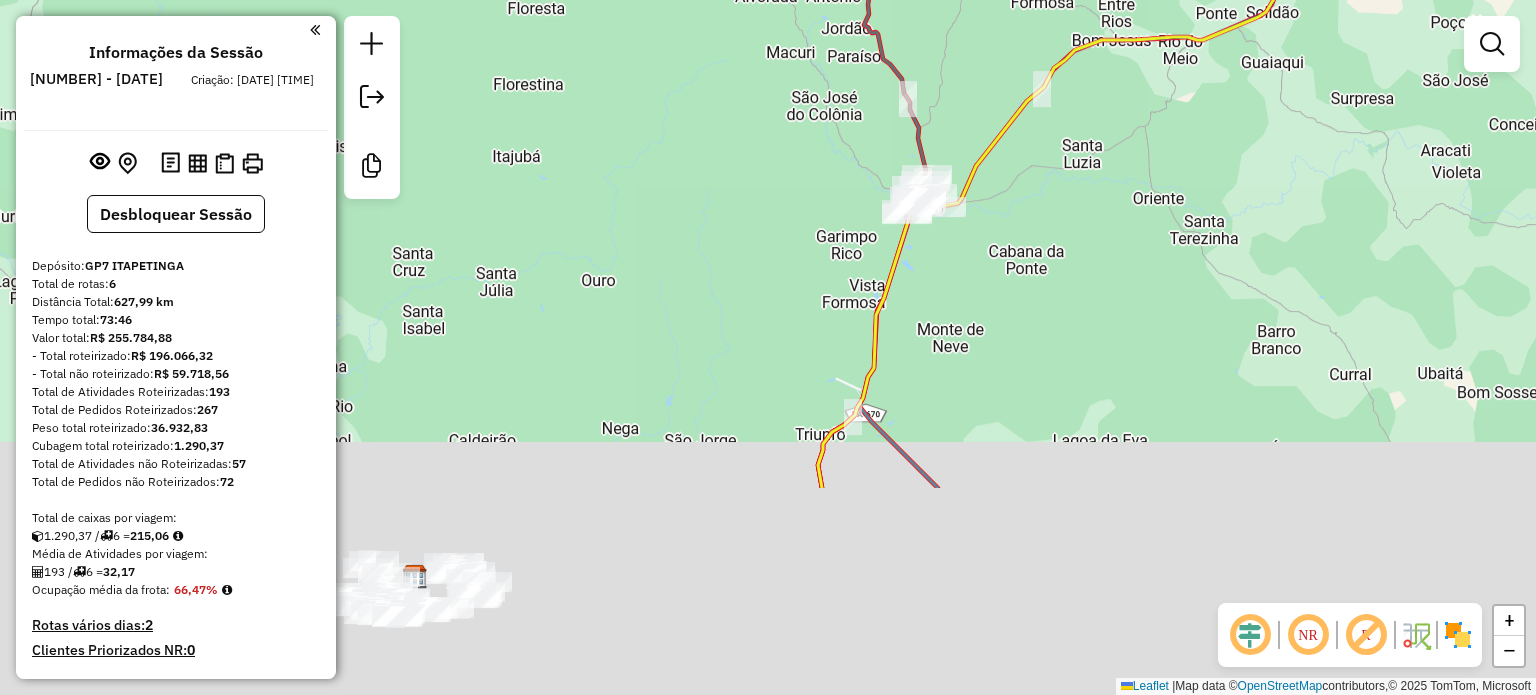 drag, startPoint x: 663, startPoint y: 478, endPoint x: 736, endPoint y: 194, distance: 293.232 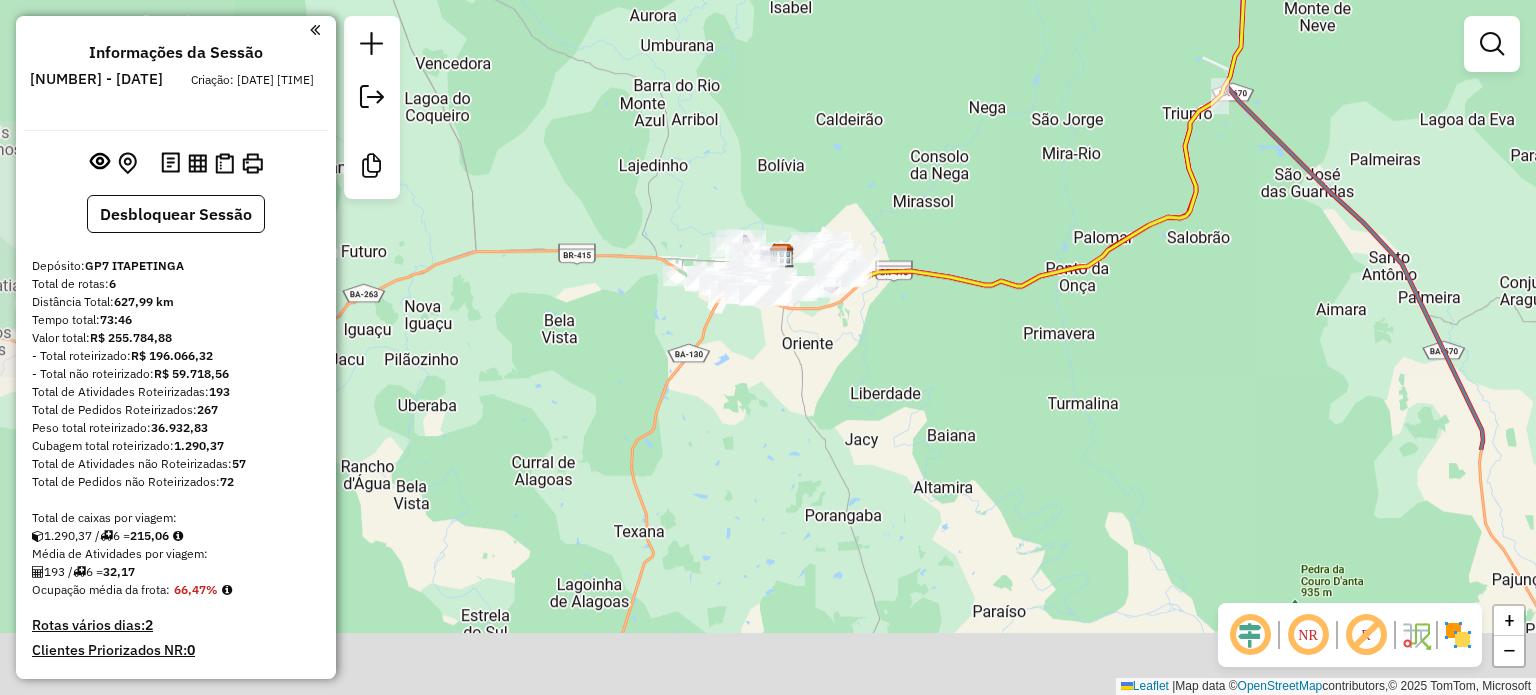 drag, startPoint x: 607, startPoint y: 463, endPoint x: 973, endPoint y: 149, distance: 482.23645 